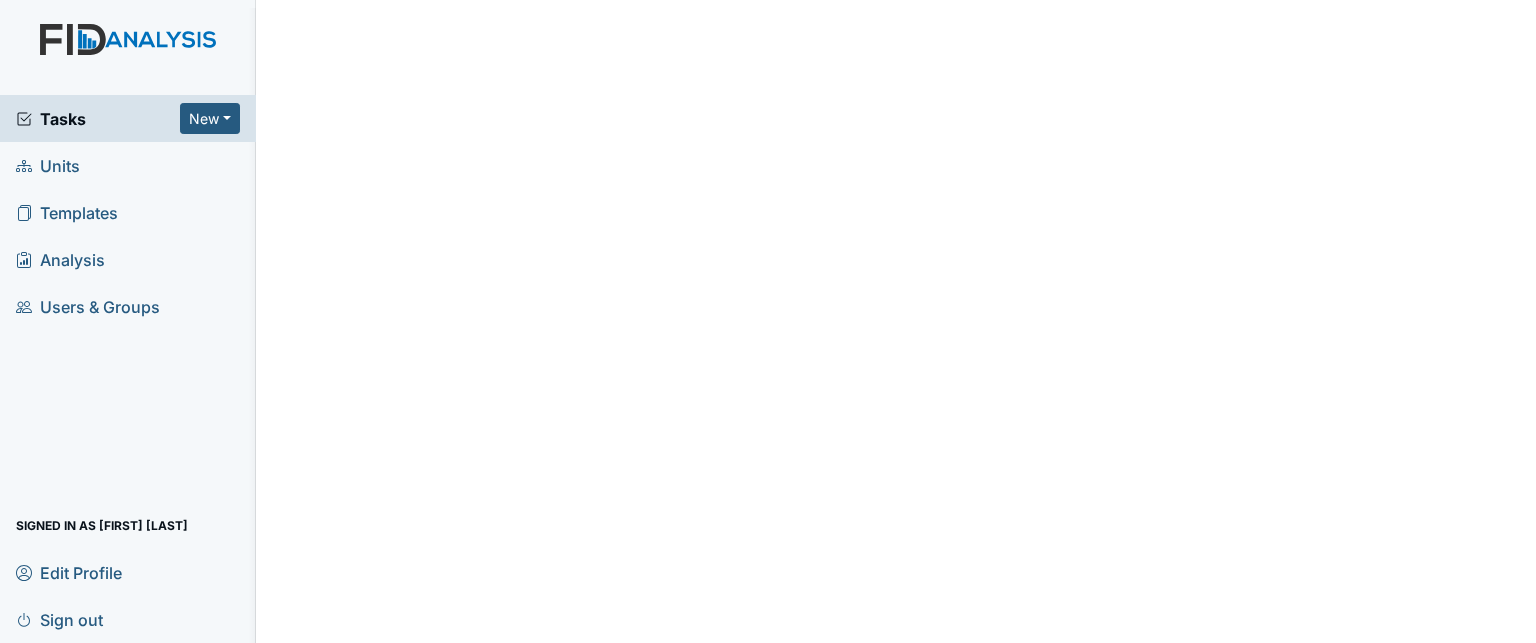 scroll, scrollTop: 0, scrollLeft: 0, axis: both 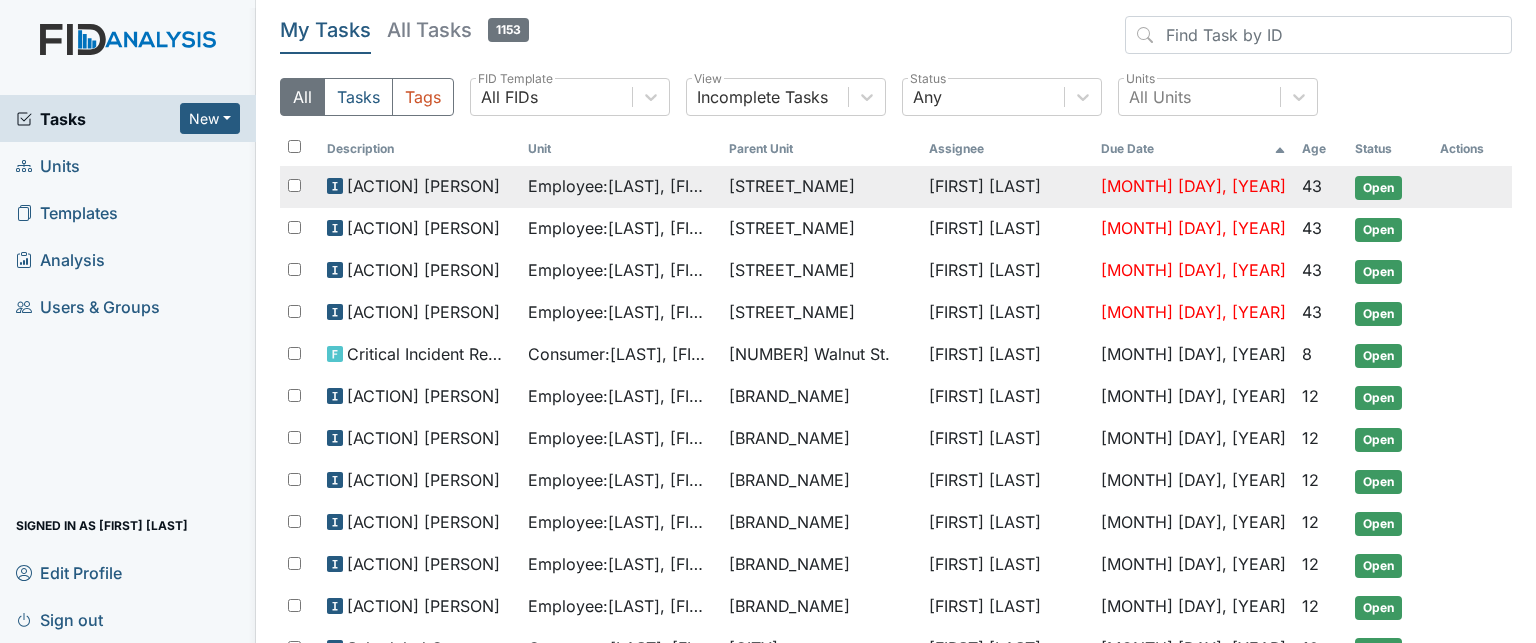 click on "Employee :  Howard, Kiera" at bounding box center (620, 186) 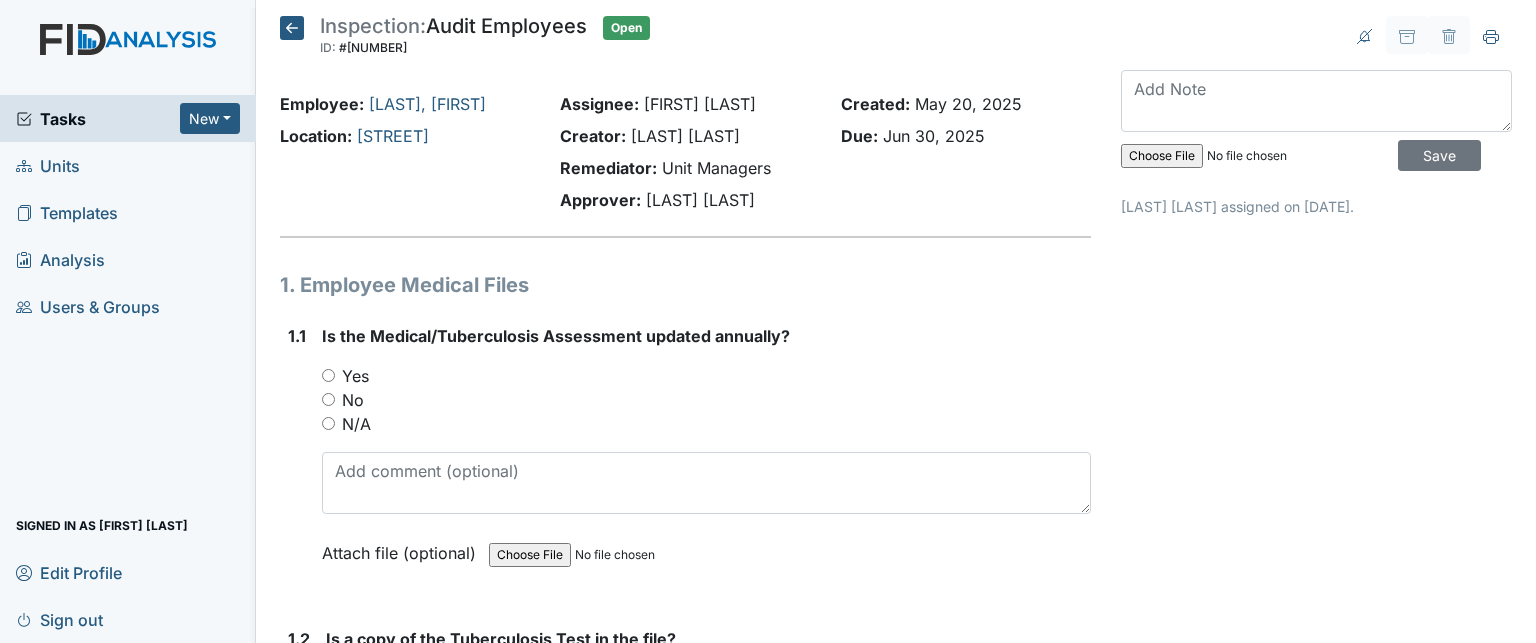 scroll, scrollTop: 0, scrollLeft: 0, axis: both 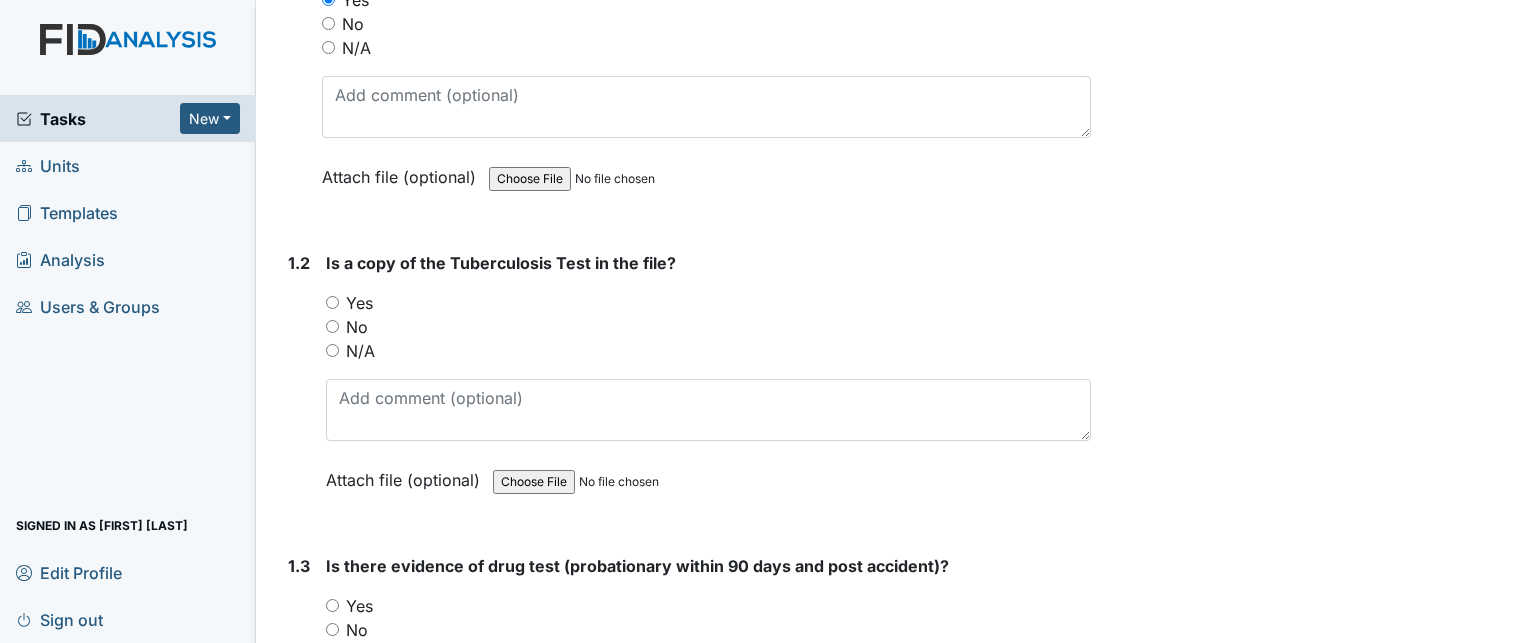 click on "Yes" at bounding box center (359, 303) 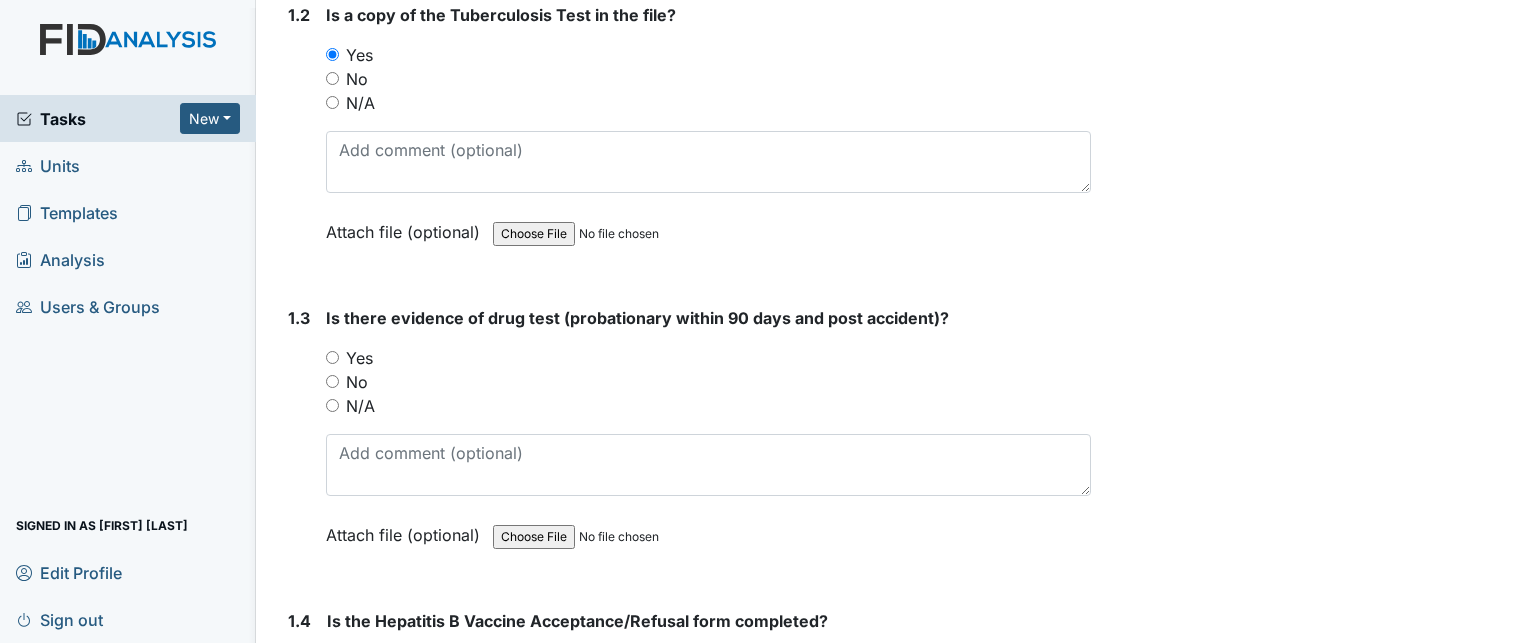 scroll, scrollTop: 644, scrollLeft: 0, axis: vertical 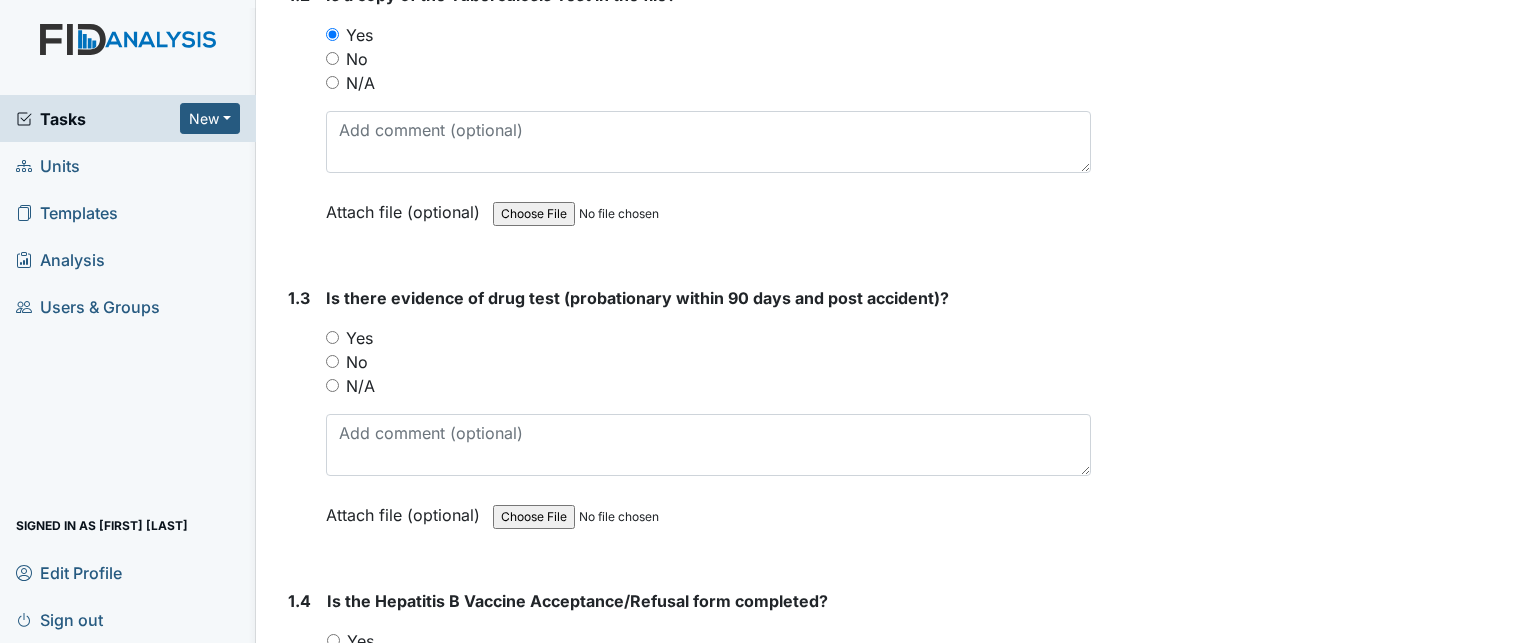 click on "Yes" at bounding box center [359, 338] 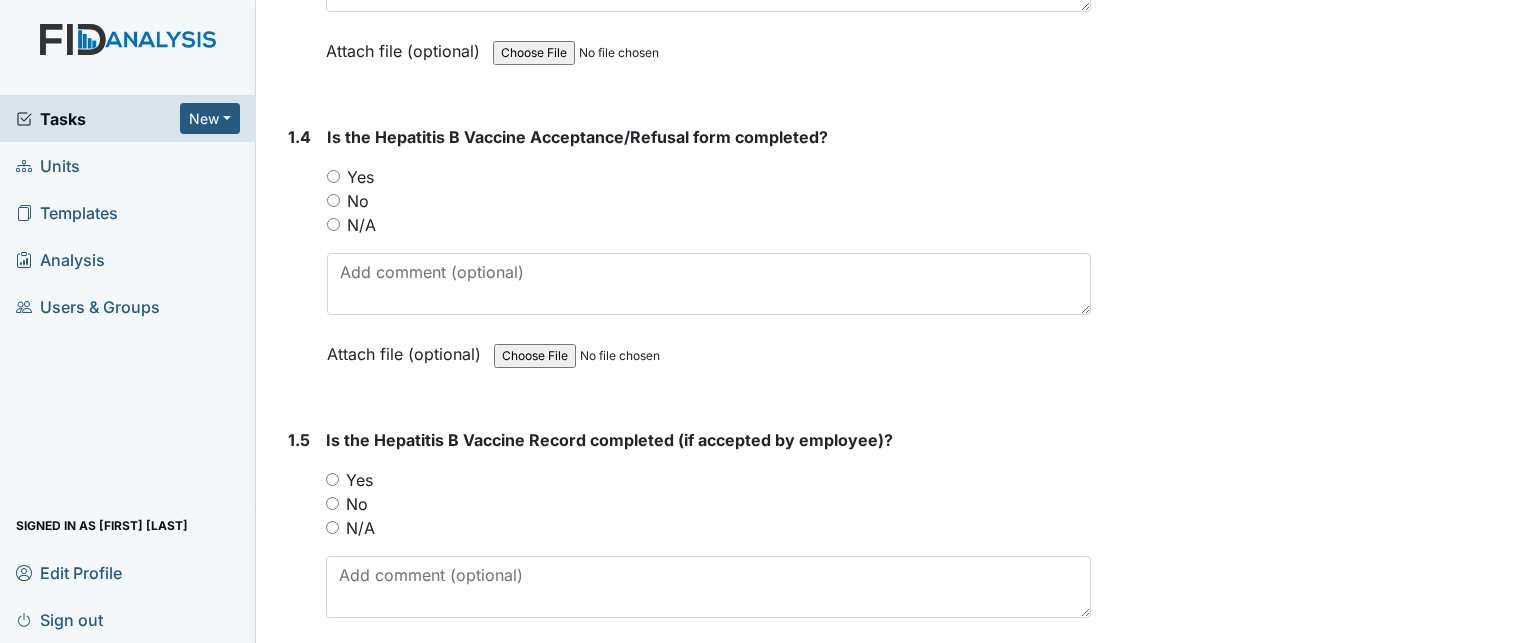 scroll, scrollTop: 1115, scrollLeft: 0, axis: vertical 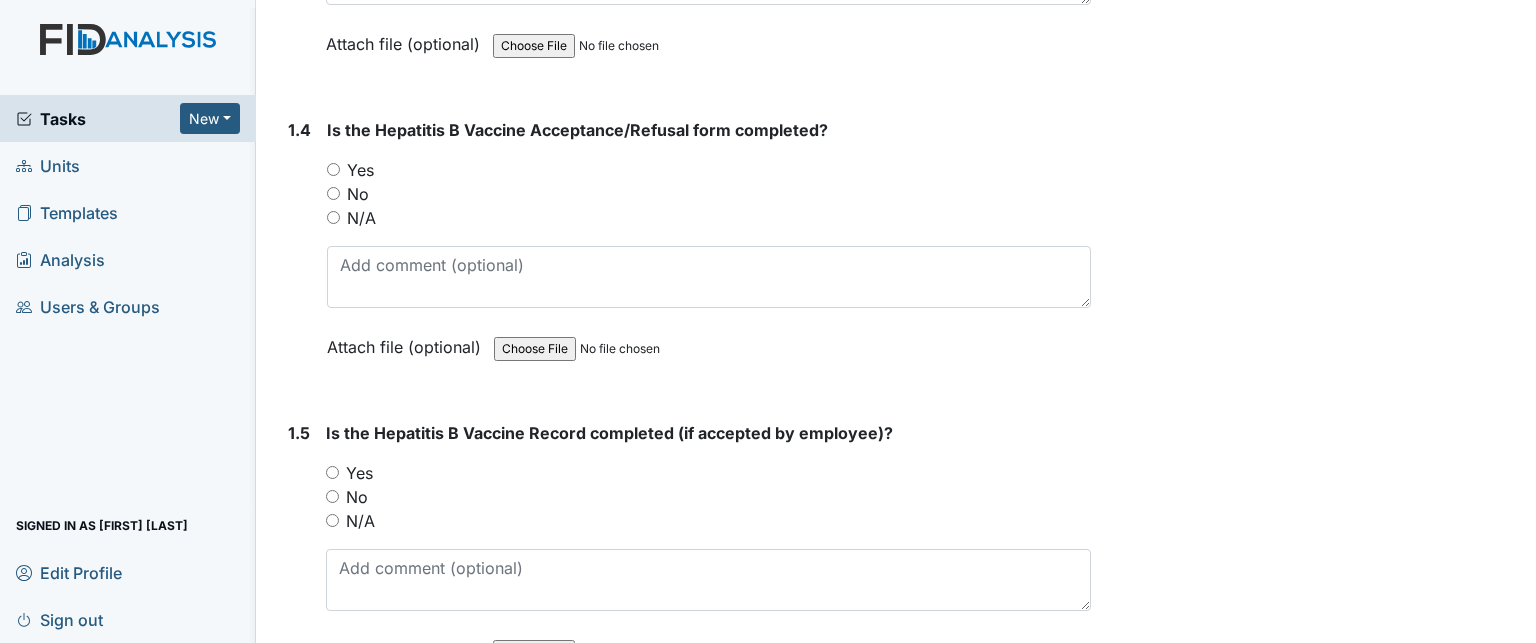 click on "Yes" at bounding box center (360, 170) 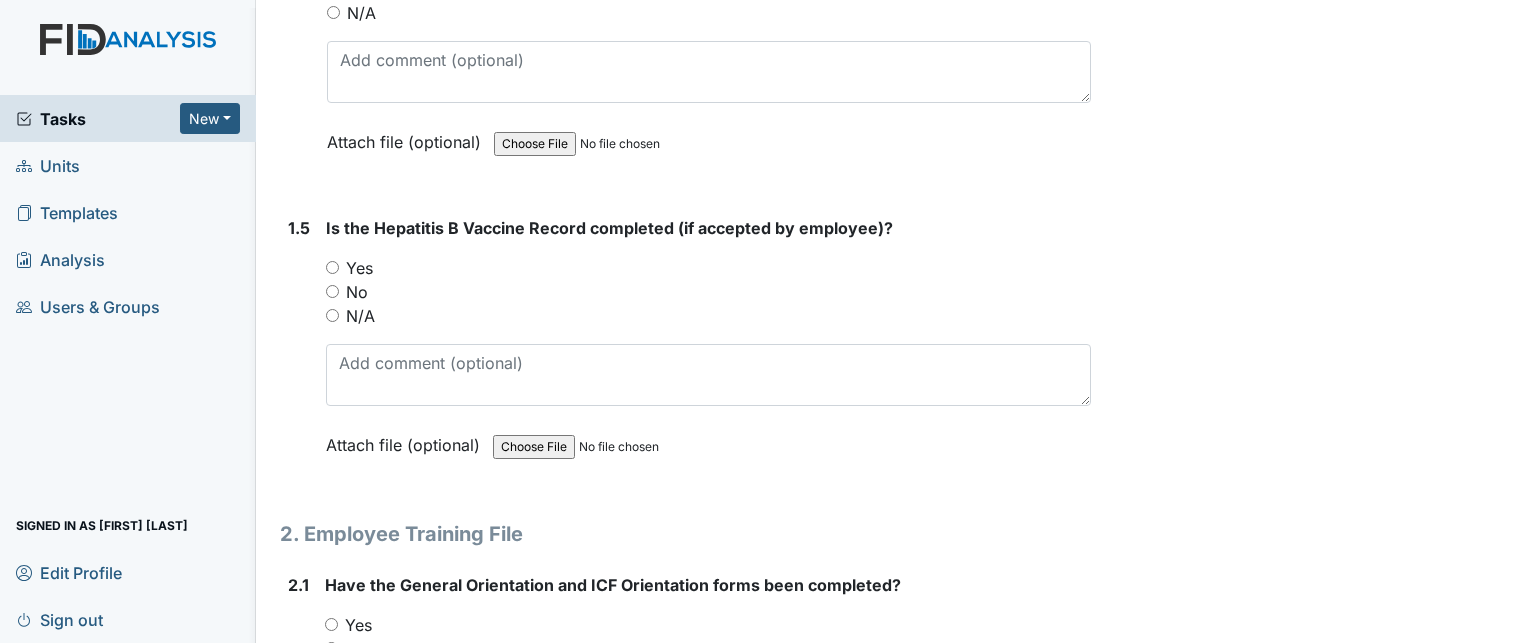 scroll, scrollTop: 1323, scrollLeft: 0, axis: vertical 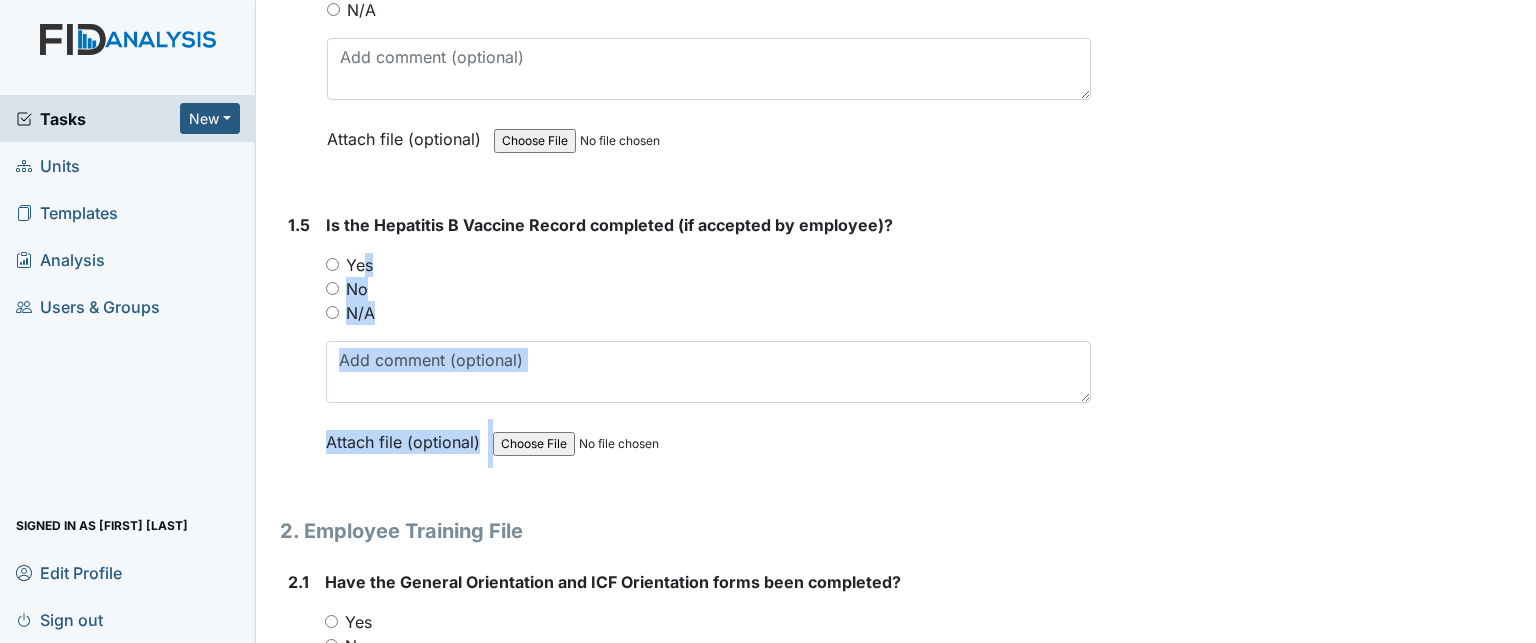 drag, startPoint x: 639, startPoint y: 468, endPoint x: 356, endPoint y: 267, distance: 347.1167 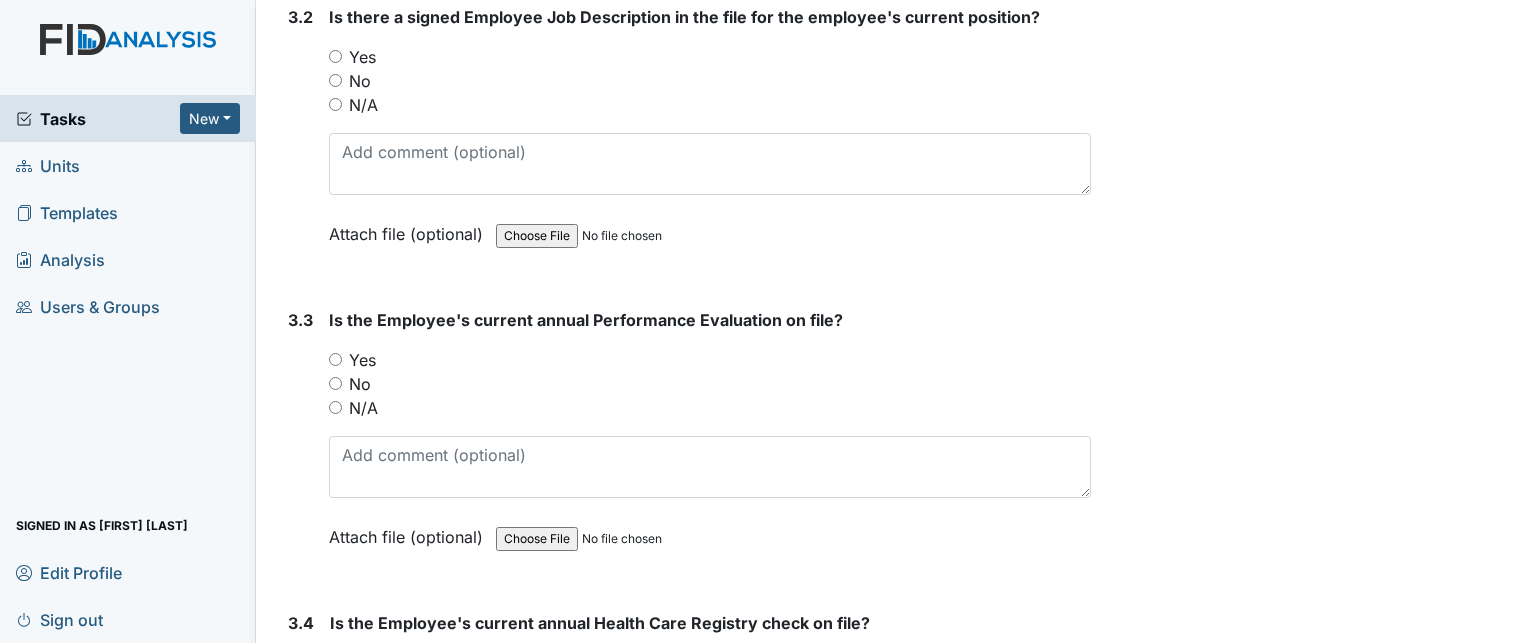 scroll, scrollTop: 6258, scrollLeft: 0, axis: vertical 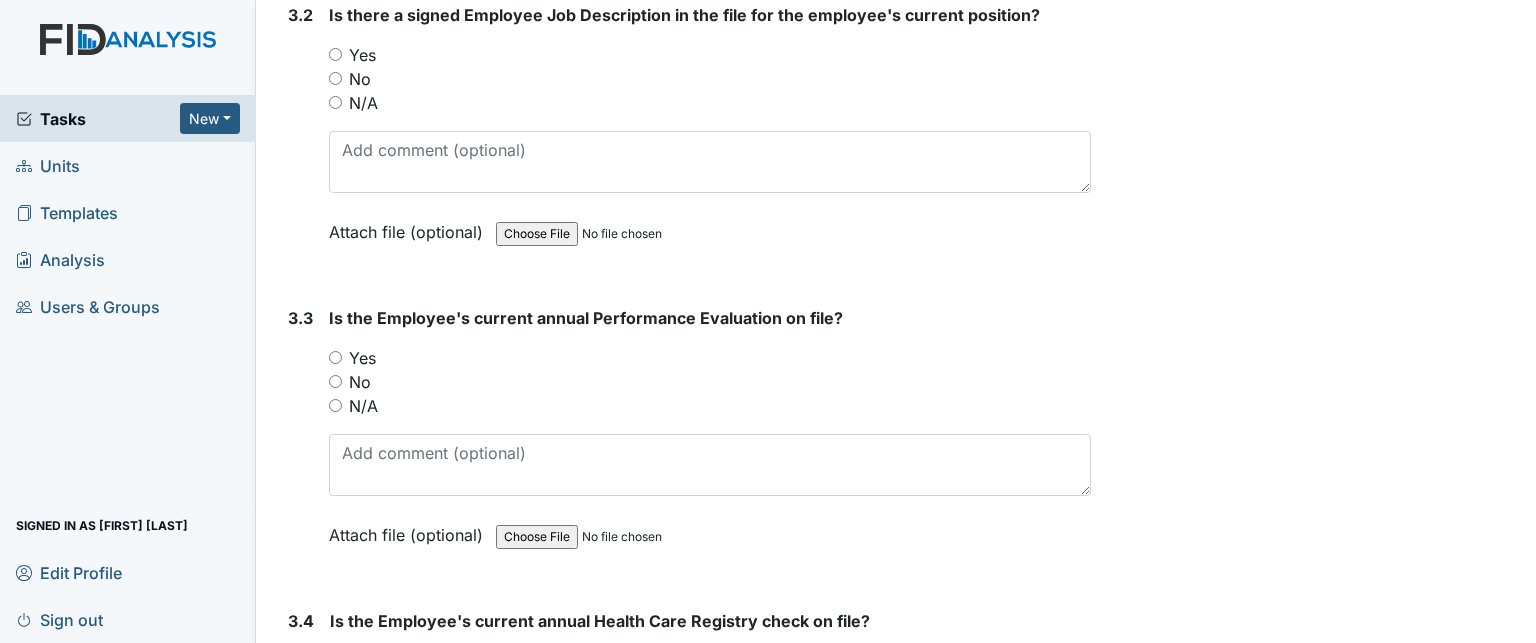 click on "Yes" at bounding box center (362, 358) 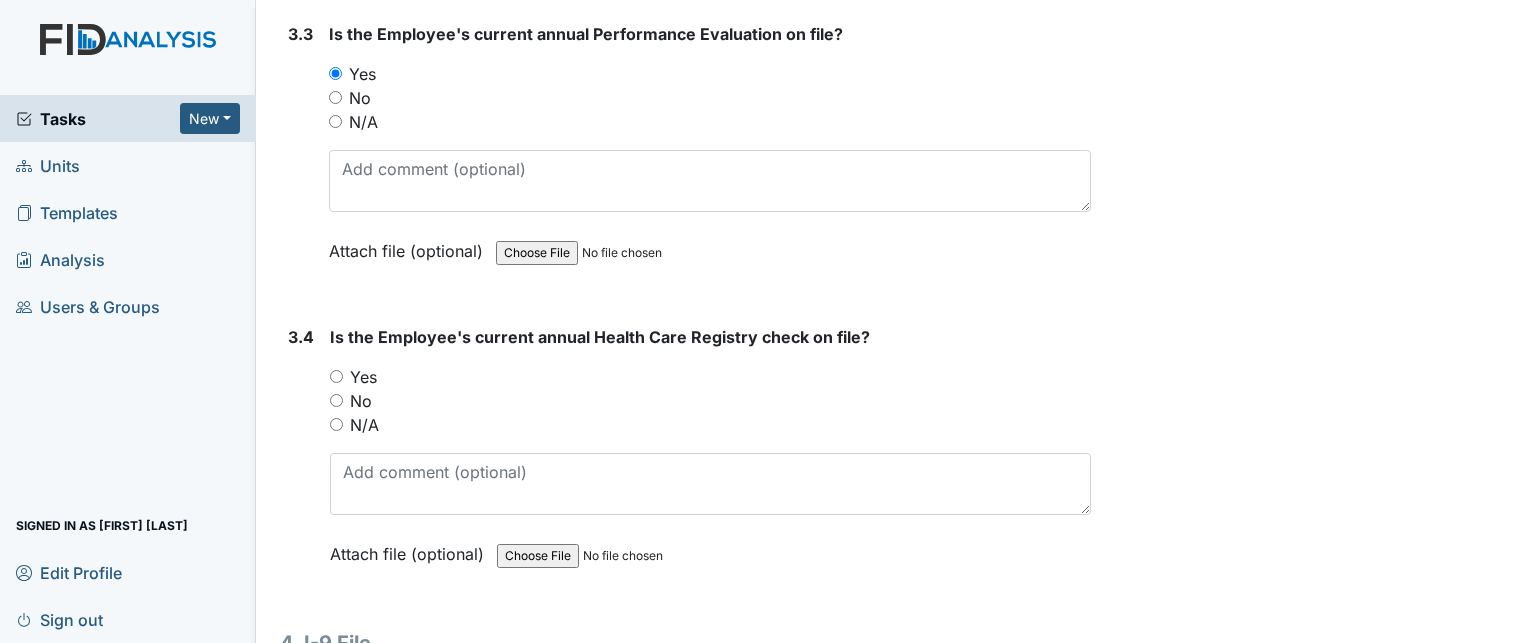 scroll, scrollTop: 6543, scrollLeft: 0, axis: vertical 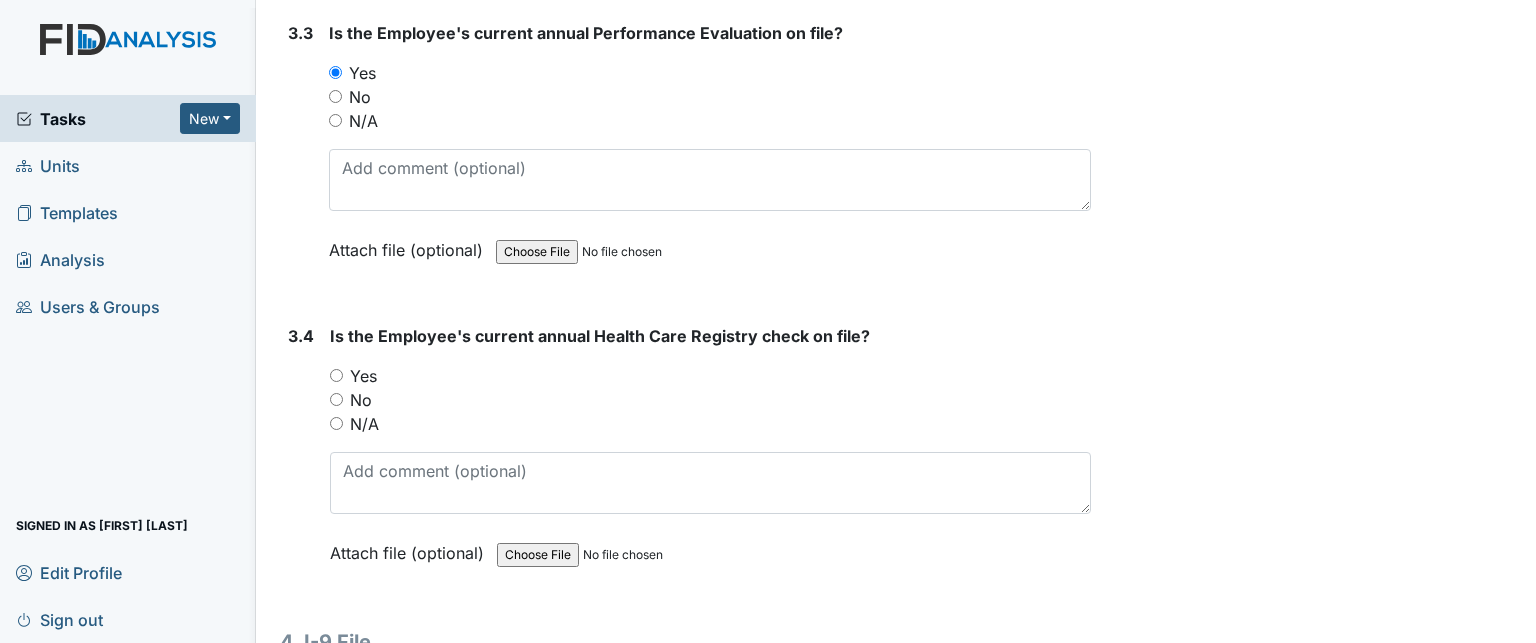 click on "Yes" at bounding box center (363, 376) 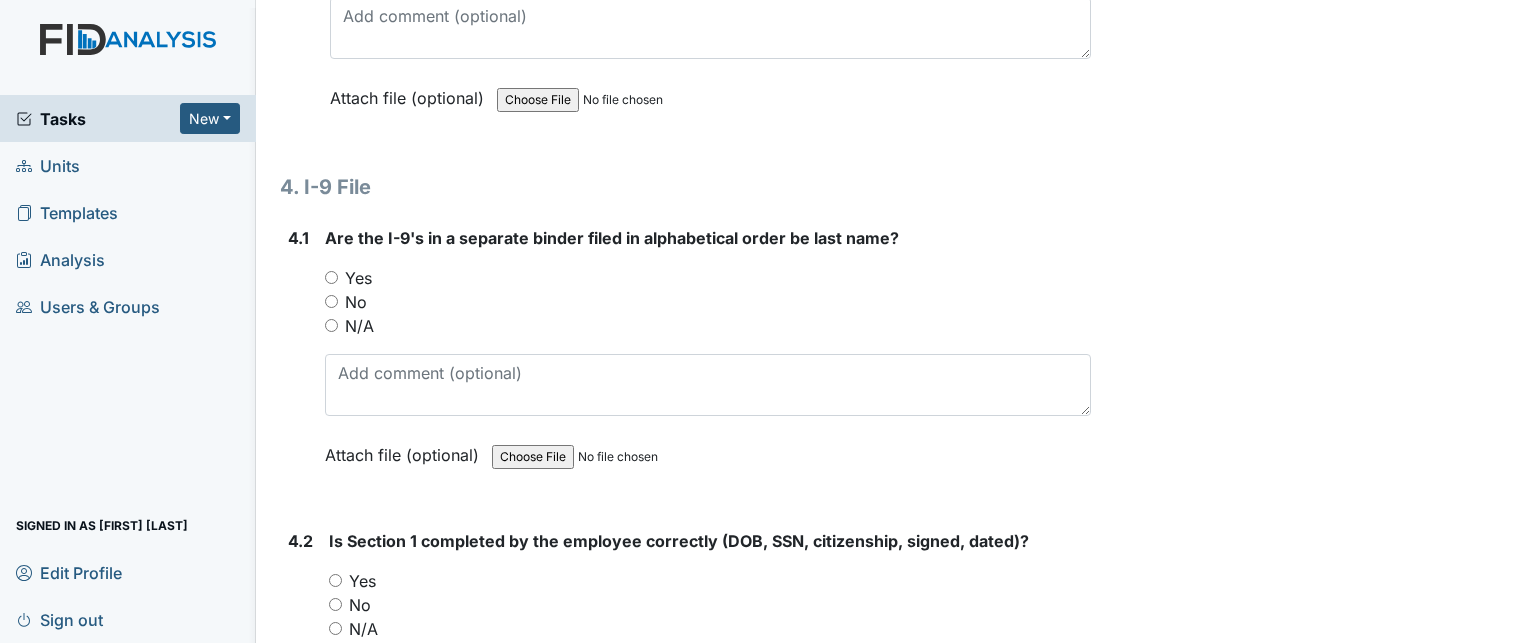 scroll, scrollTop: 6996, scrollLeft: 0, axis: vertical 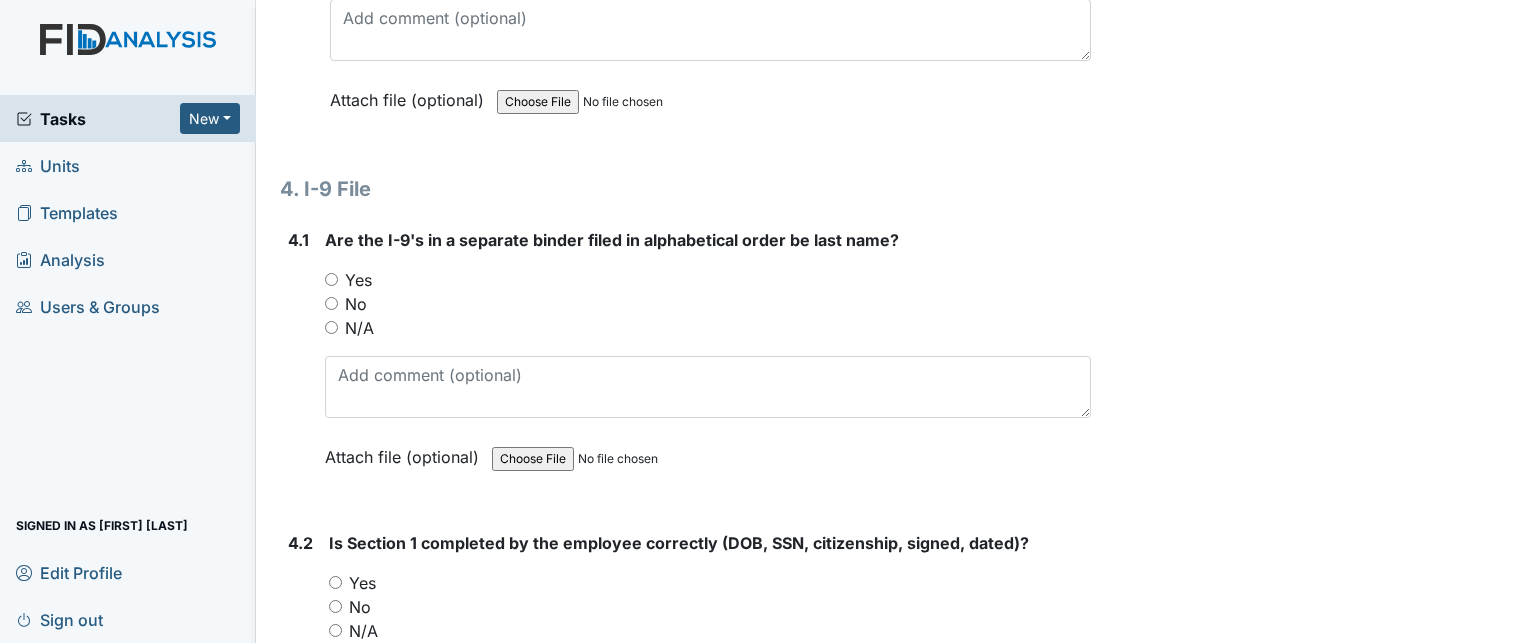 click on "Yes" at bounding box center [358, 280] 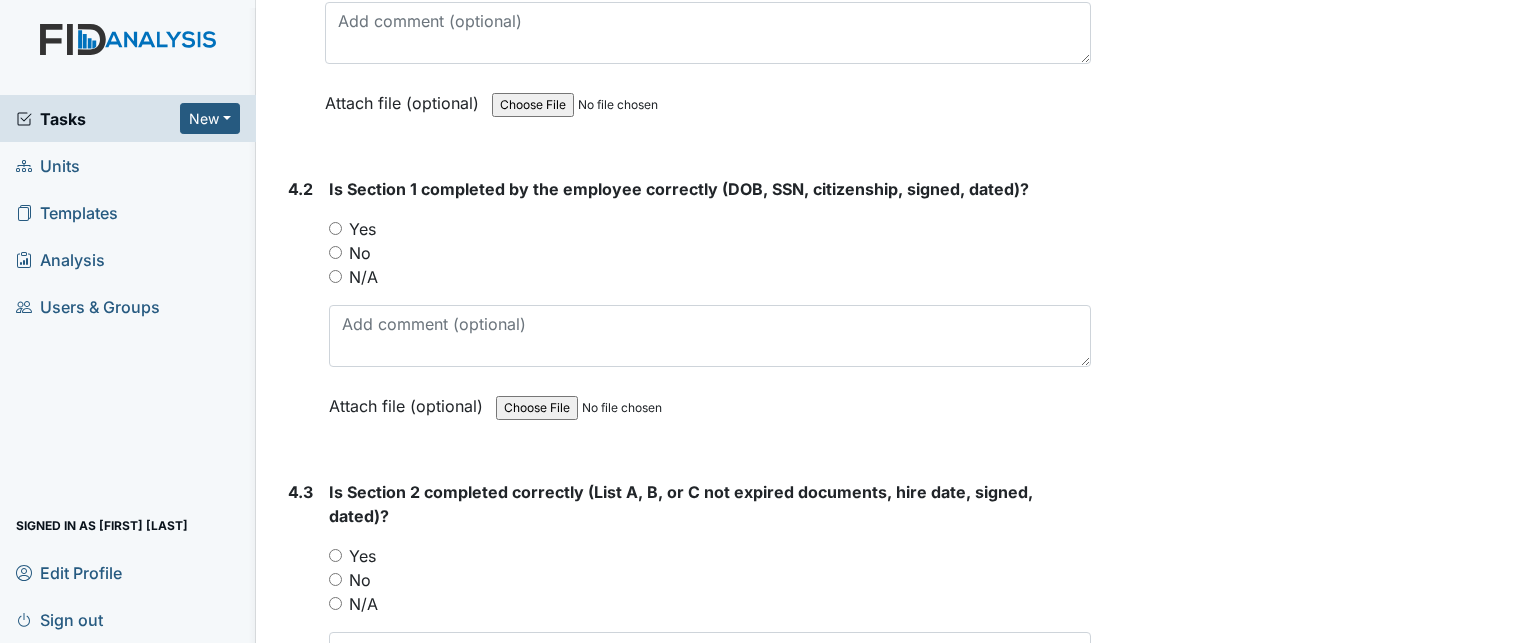 scroll, scrollTop: 7348, scrollLeft: 0, axis: vertical 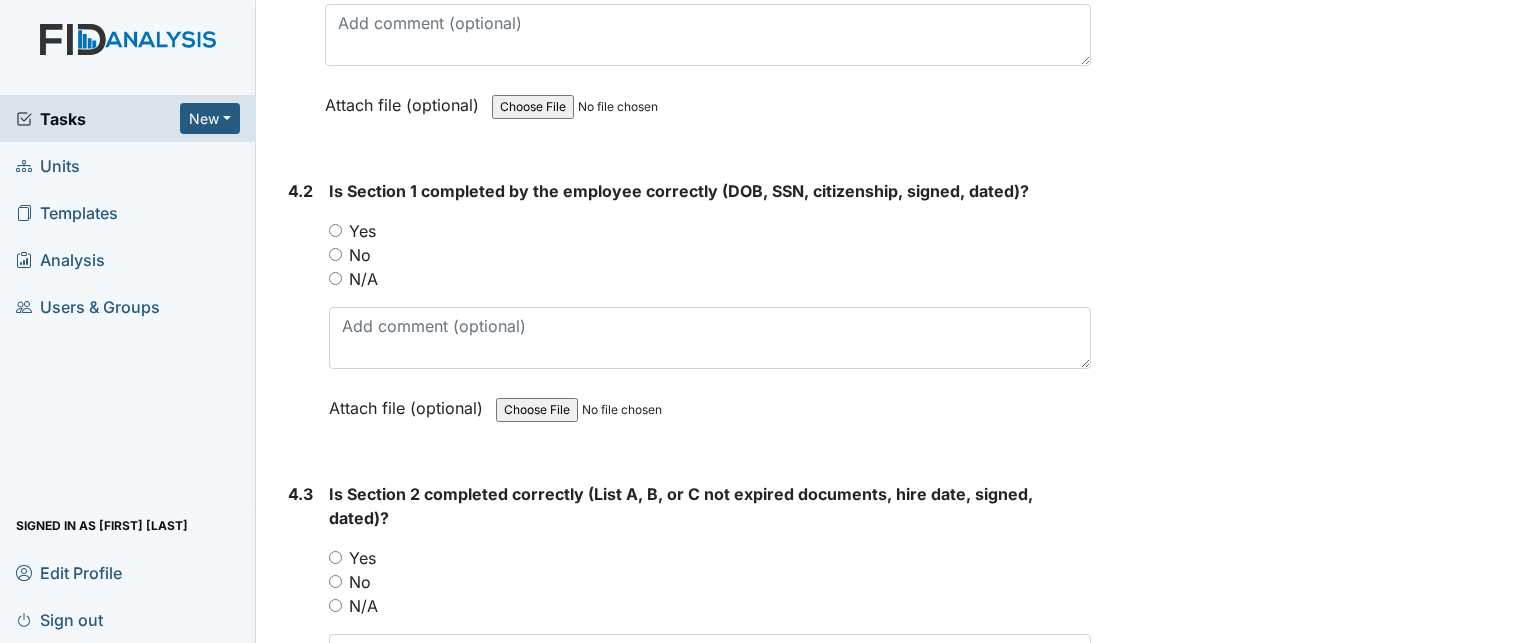 click on "Yes" at bounding box center [362, 231] 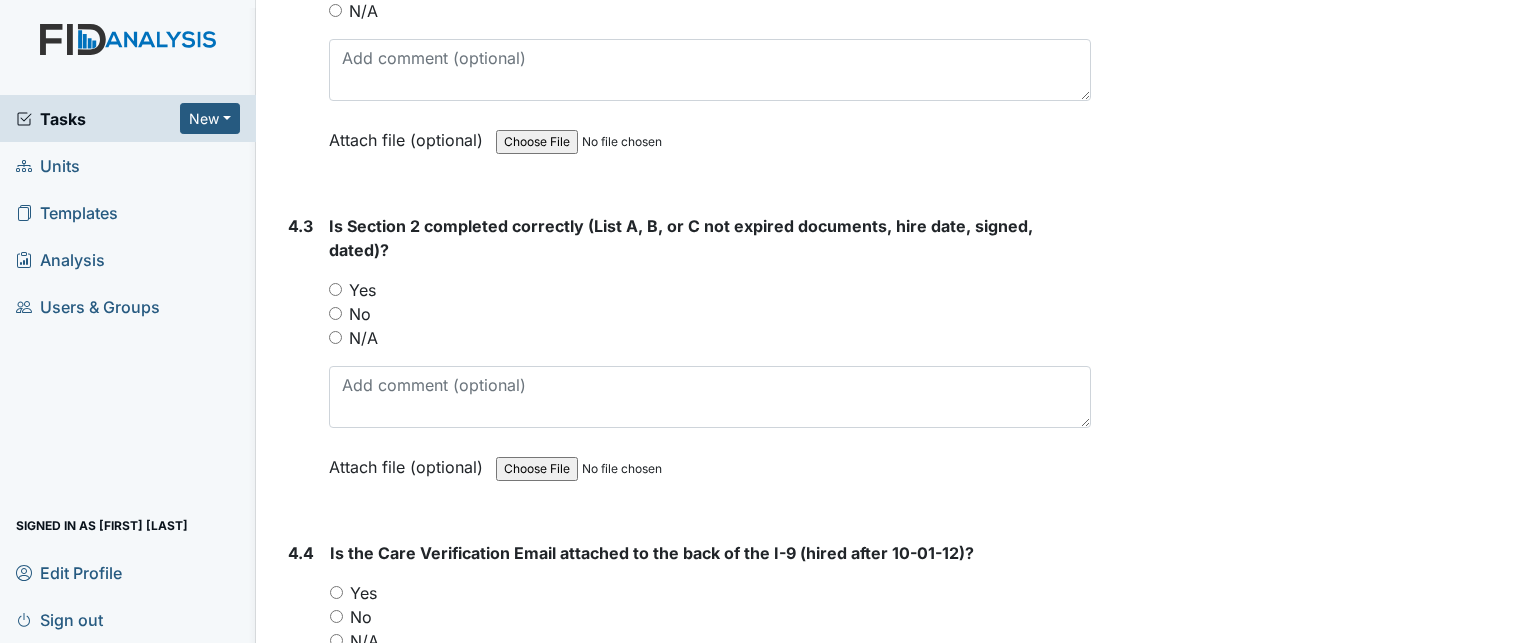 scroll, scrollTop: 7616, scrollLeft: 0, axis: vertical 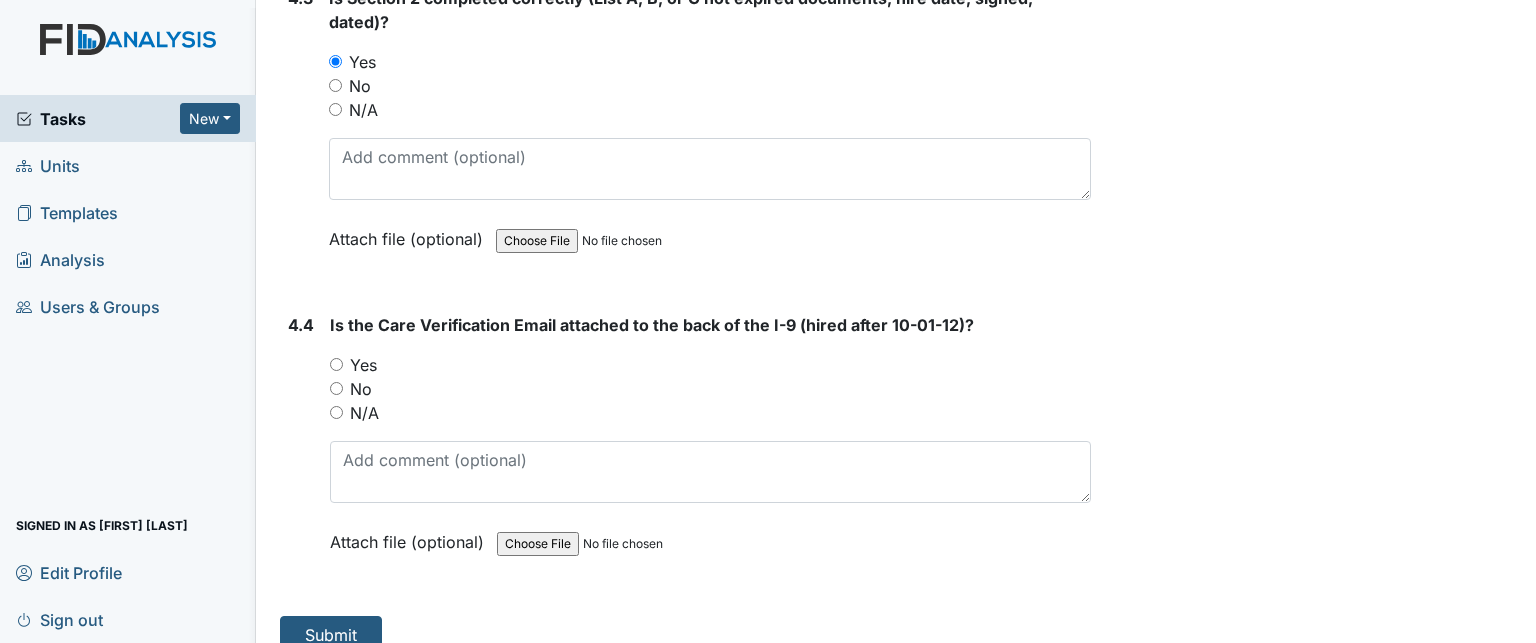 click on "Yes" at bounding box center (363, 365) 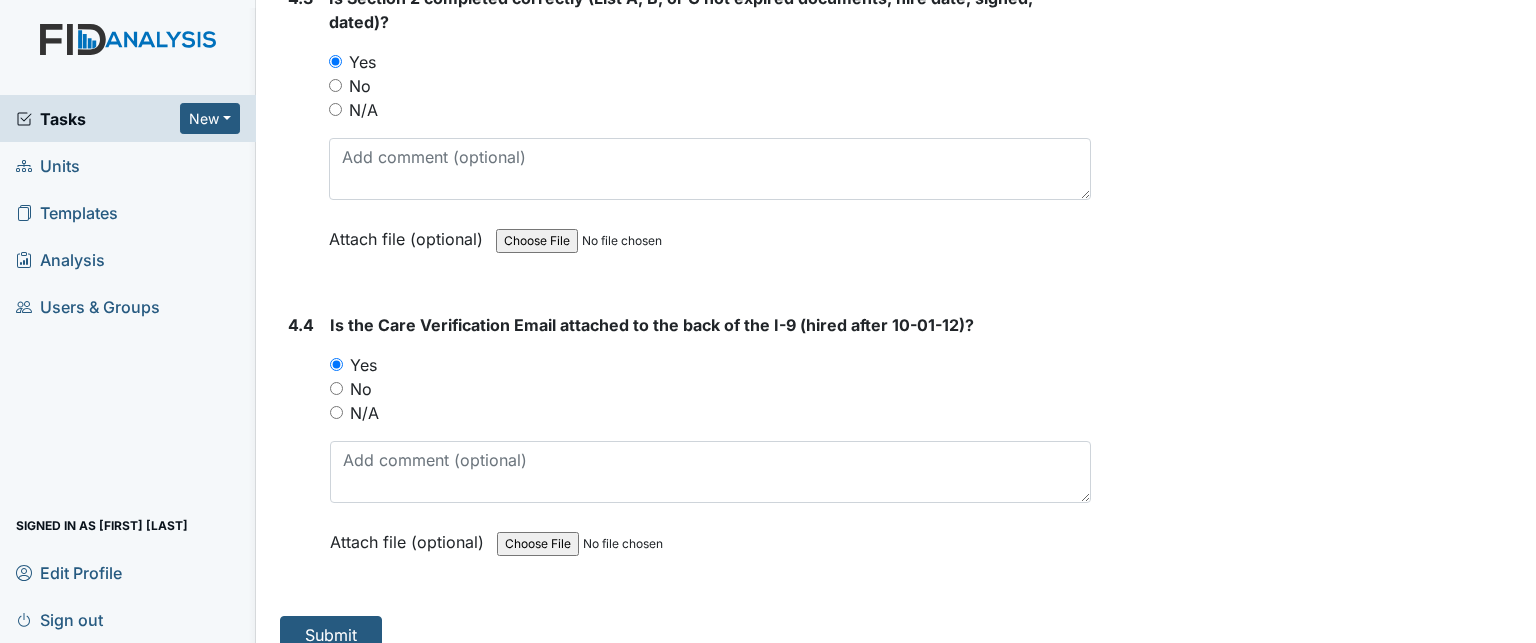 click on "Tasks" at bounding box center (98, 119) 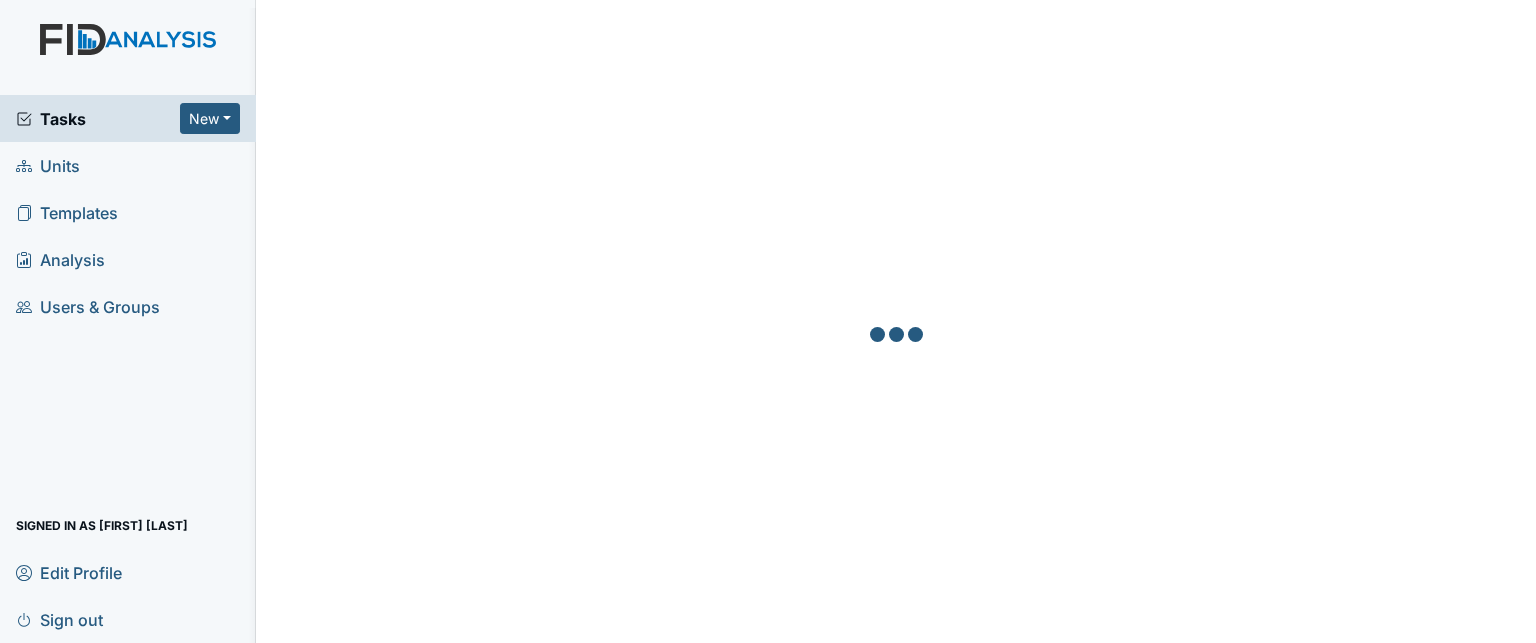 scroll, scrollTop: 0, scrollLeft: 0, axis: both 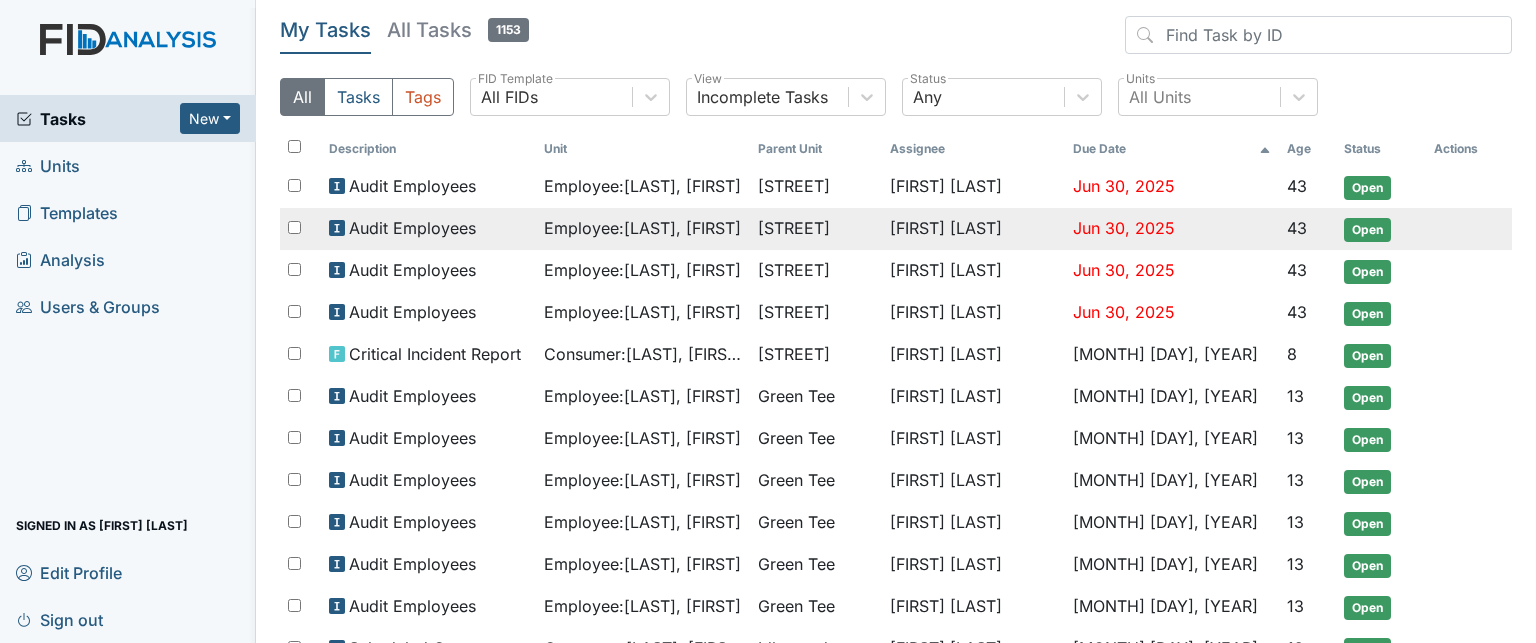 click on "Employee : [LAST], [FIRST]" at bounding box center [642, 186] 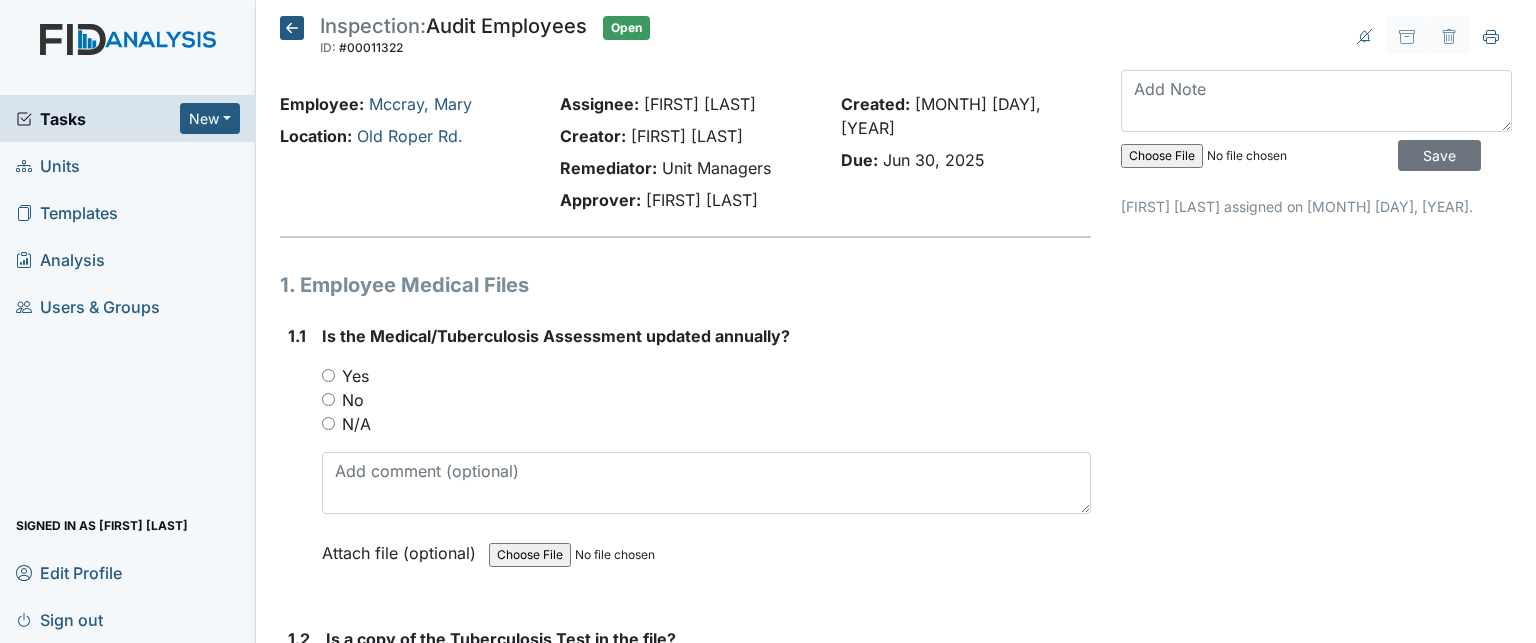 scroll, scrollTop: 0, scrollLeft: 0, axis: both 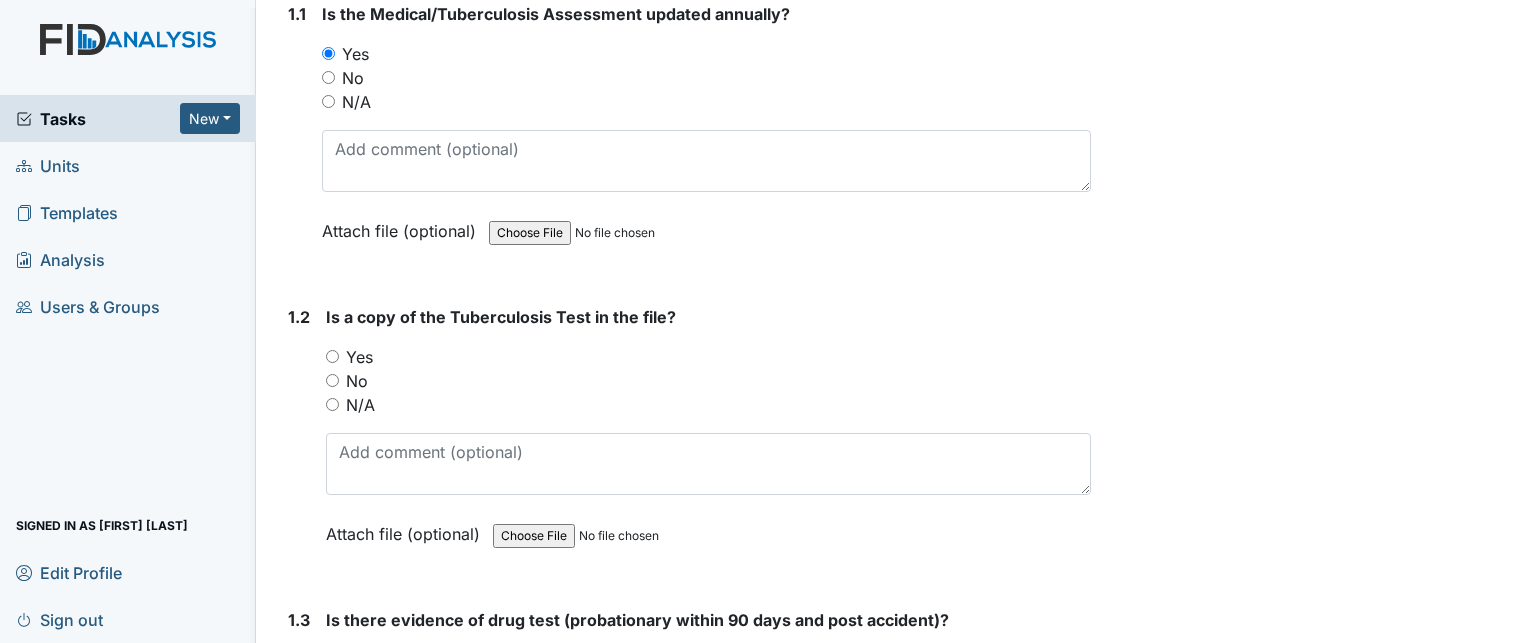 click on "Yes" at bounding box center [359, 357] 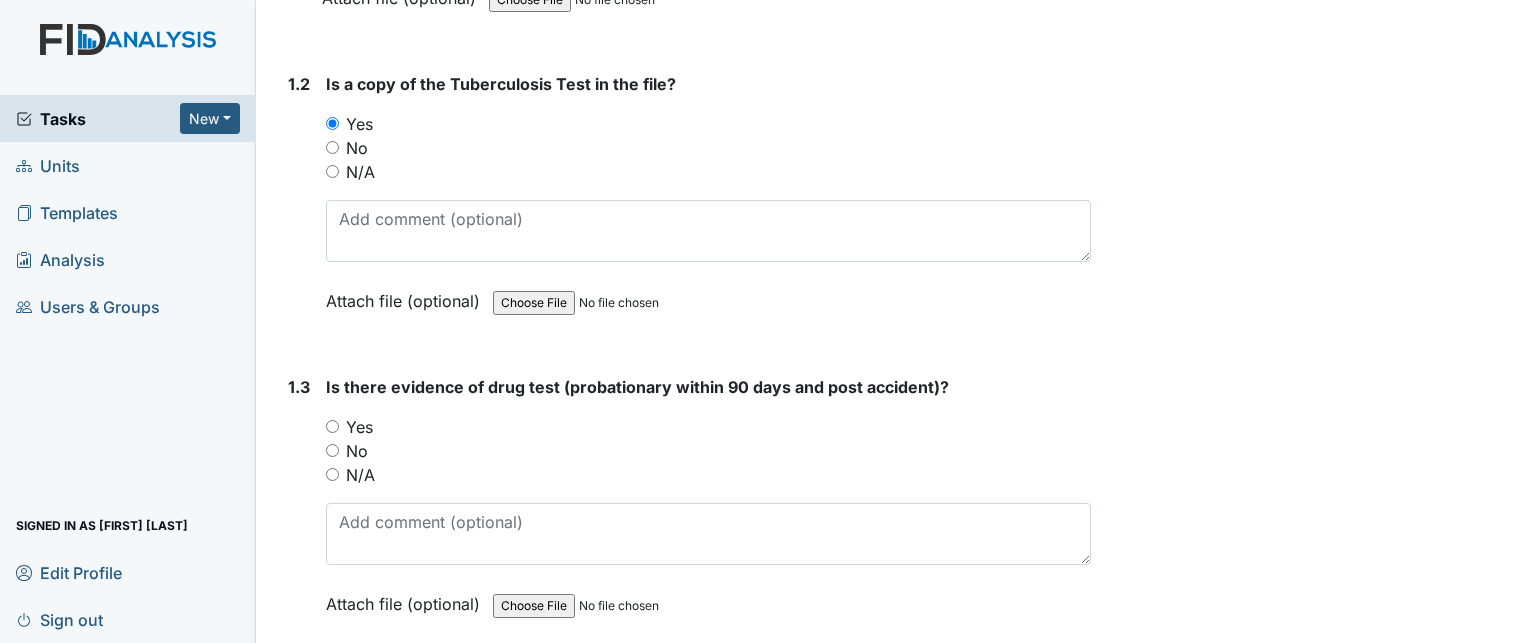 scroll, scrollTop: 587, scrollLeft: 0, axis: vertical 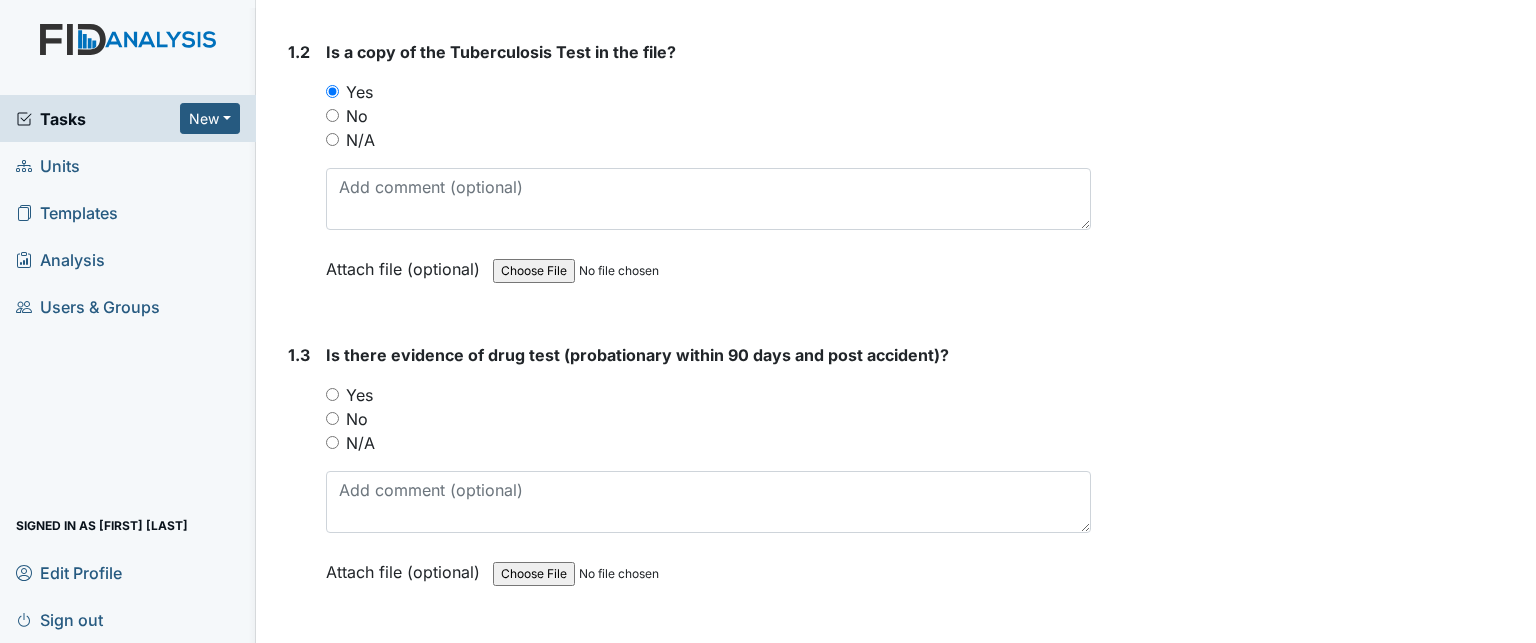 click on "Yes" at bounding box center [359, 395] 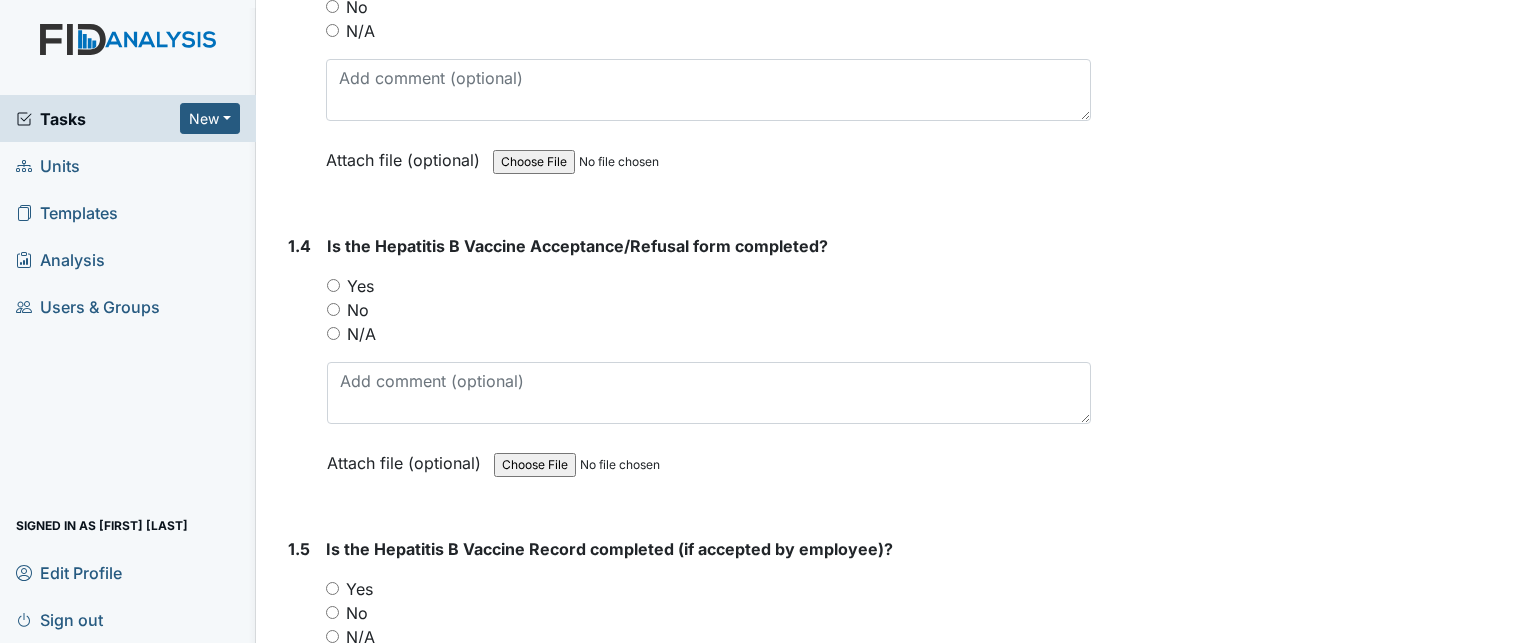 scroll, scrollTop: 999, scrollLeft: 0, axis: vertical 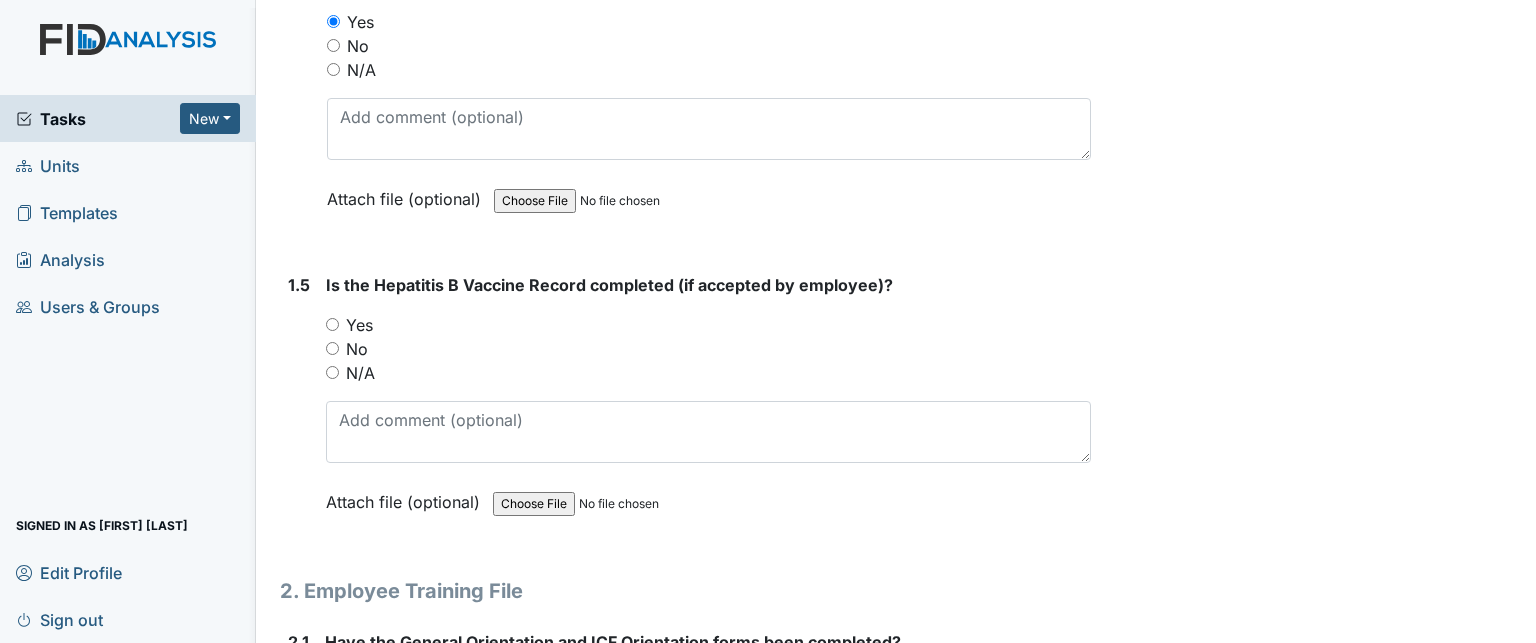click on "Yes" at bounding box center (359, 325) 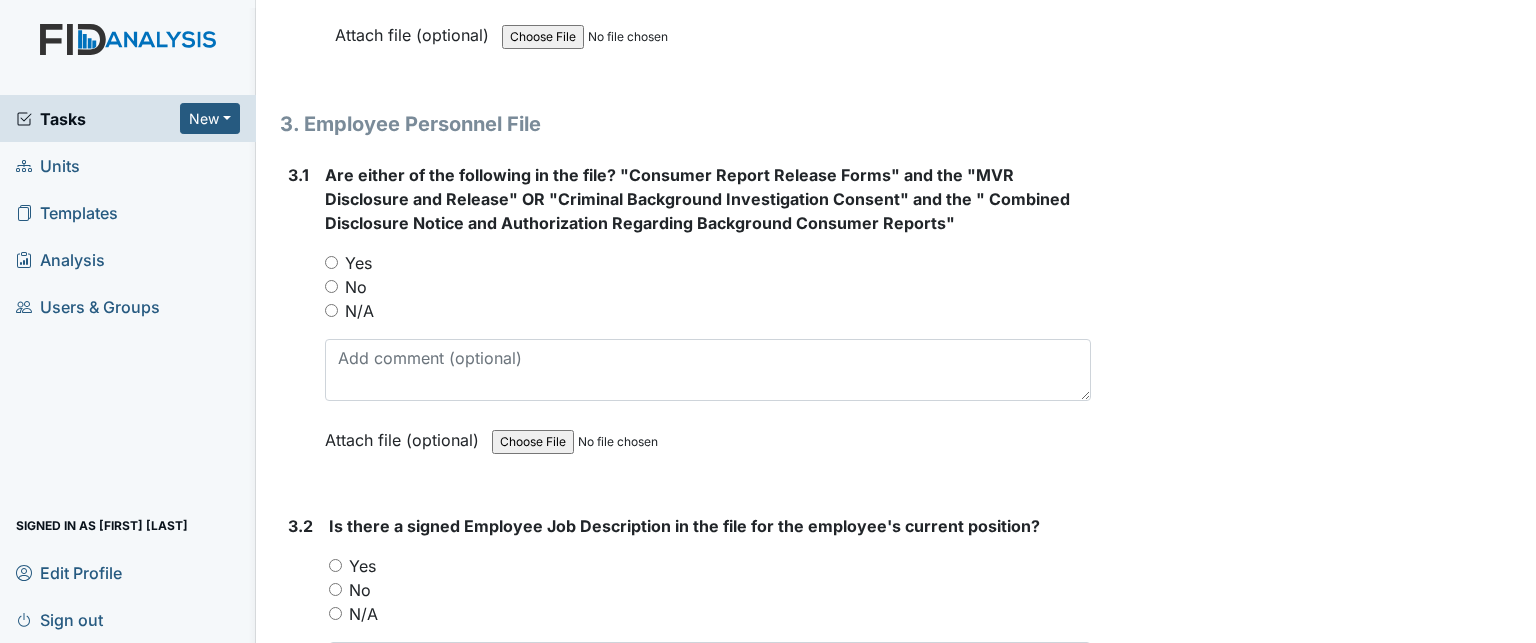 scroll, scrollTop: 5748, scrollLeft: 0, axis: vertical 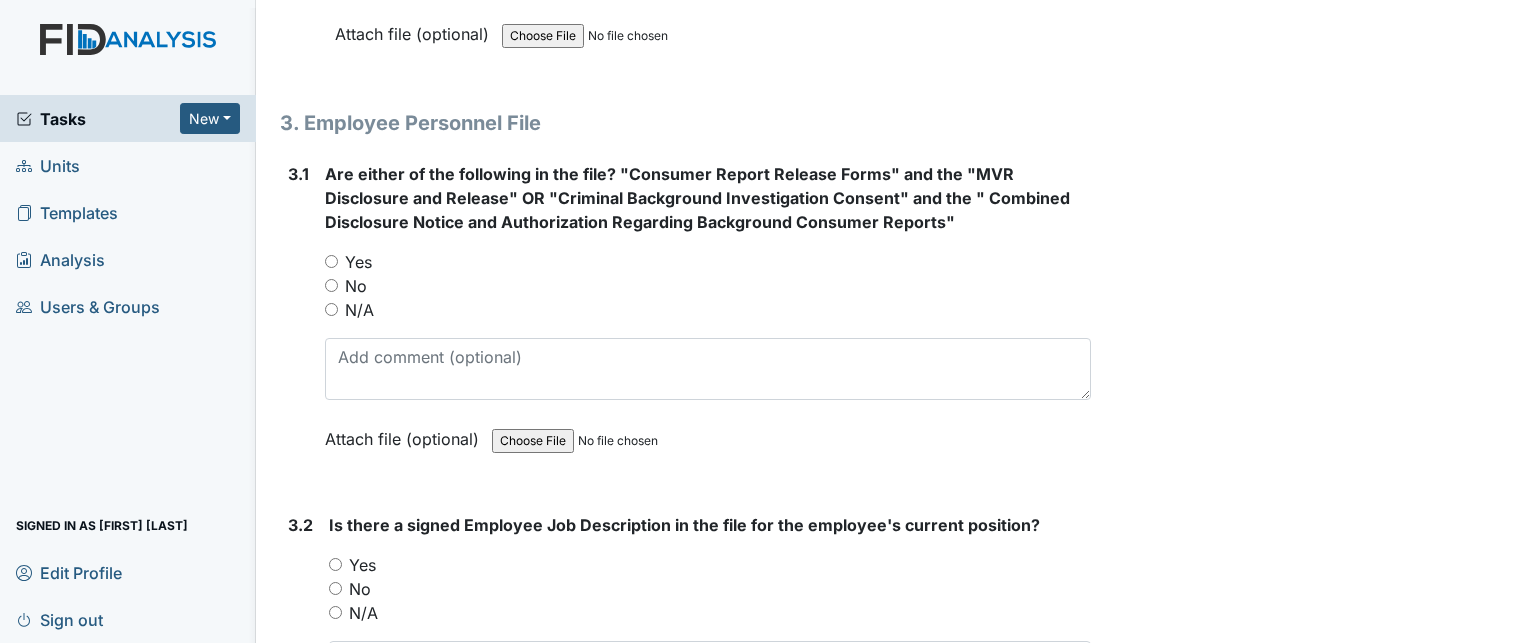 click on "Yes" at bounding box center (331, 261) 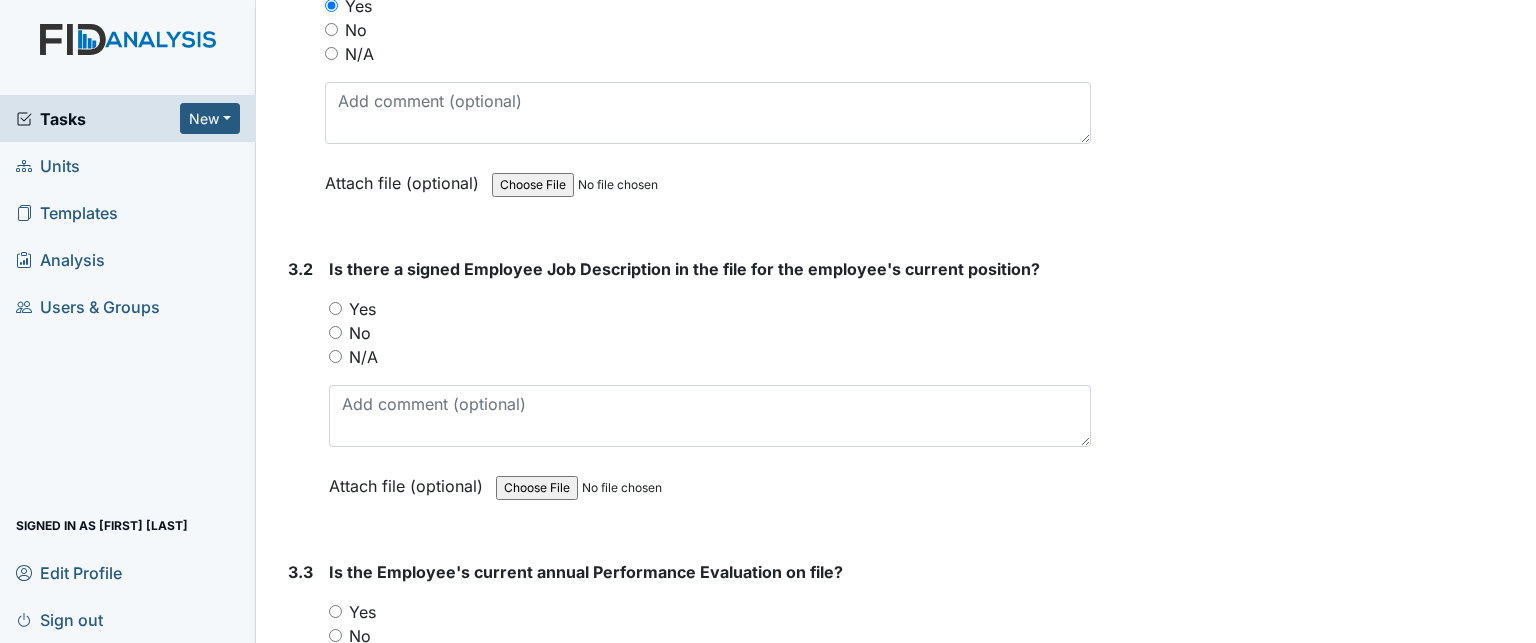scroll, scrollTop: 6056, scrollLeft: 0, axis: vertical 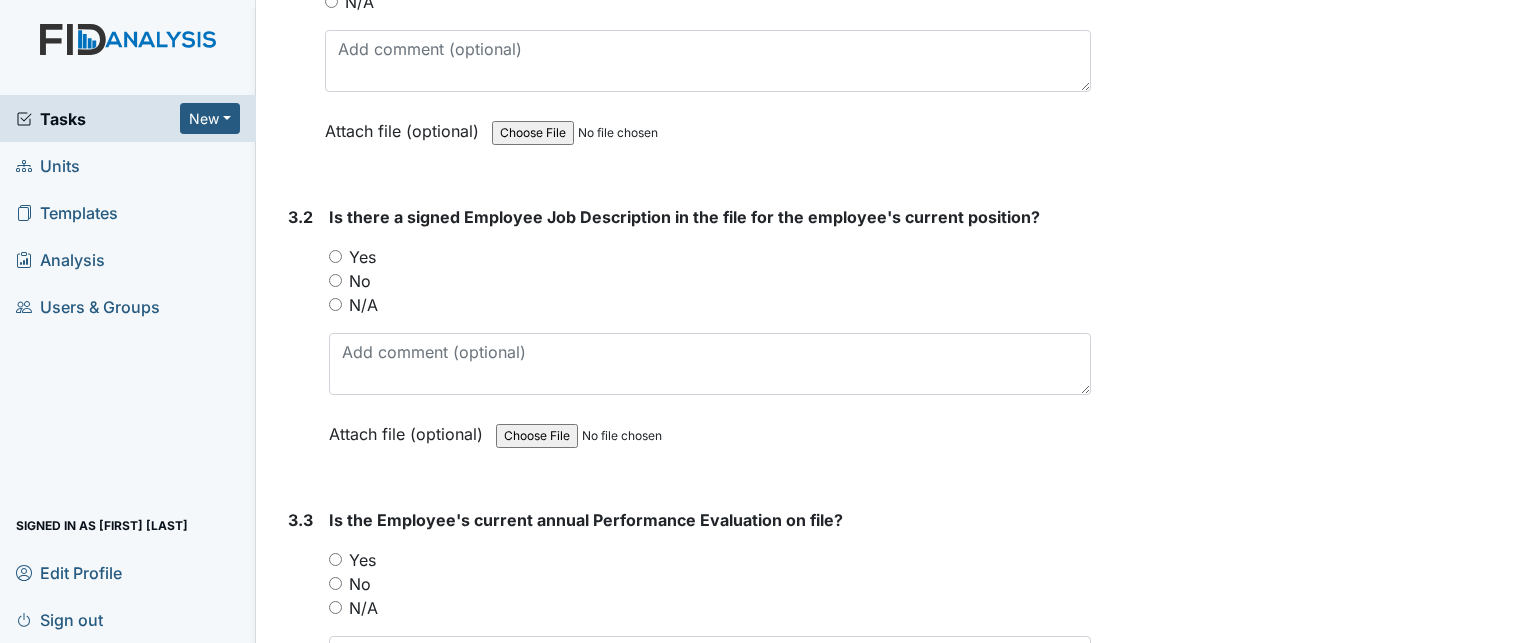 click on "Yes" at bounding box center [335, 256] 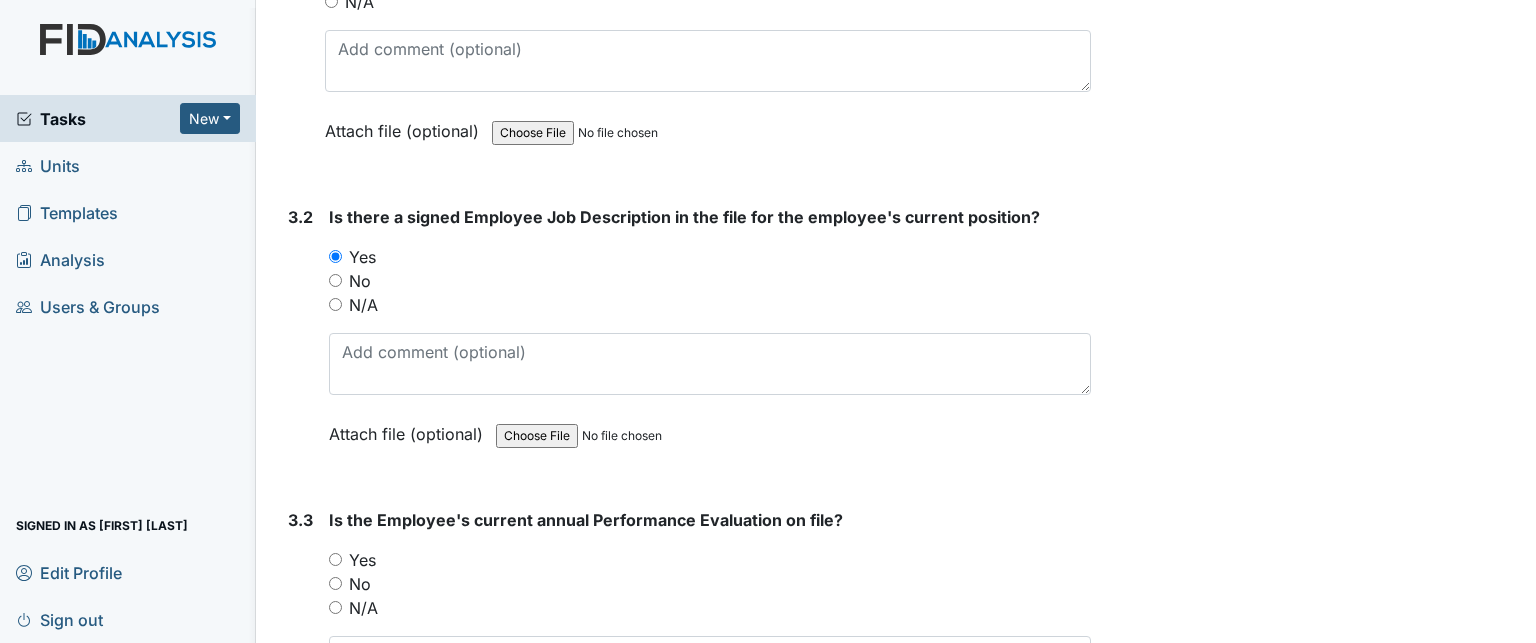 click on "Yes" at bounding box center [362, 560] 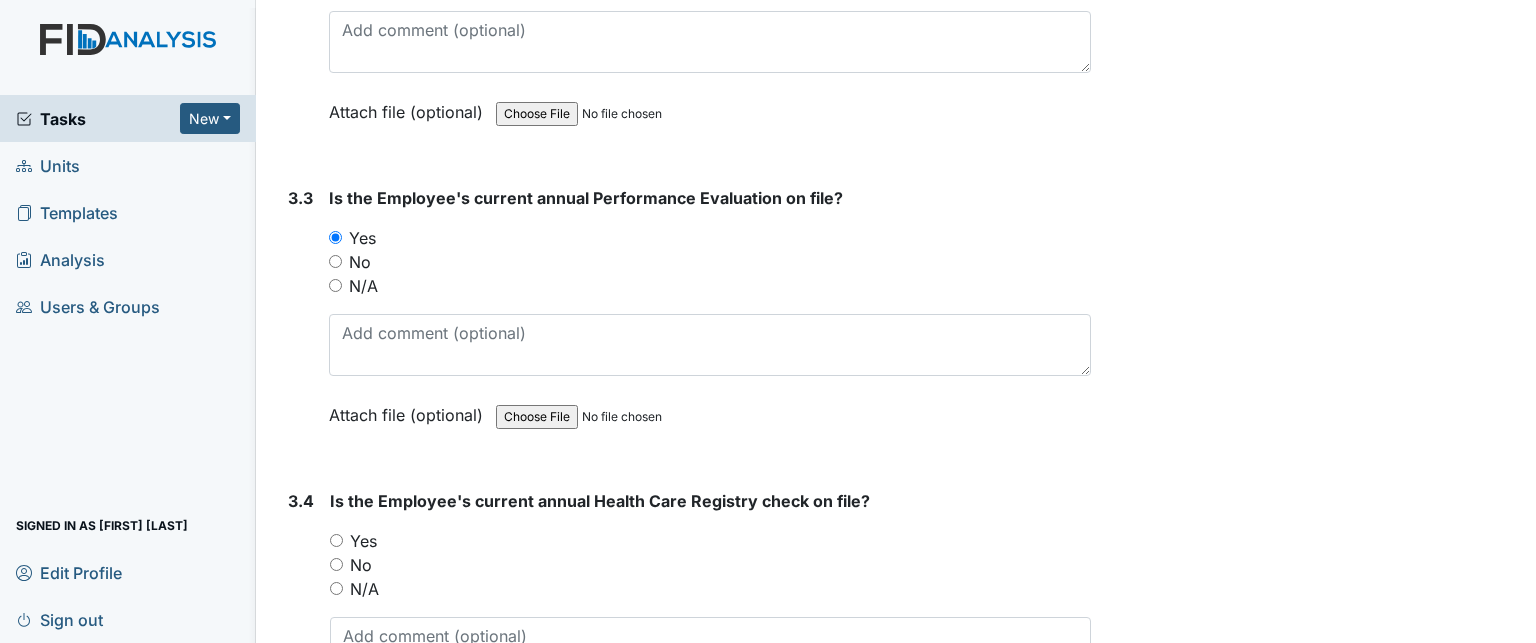 scroll, scrollTop: 6388, scrollLeft: 0, axis: vertical 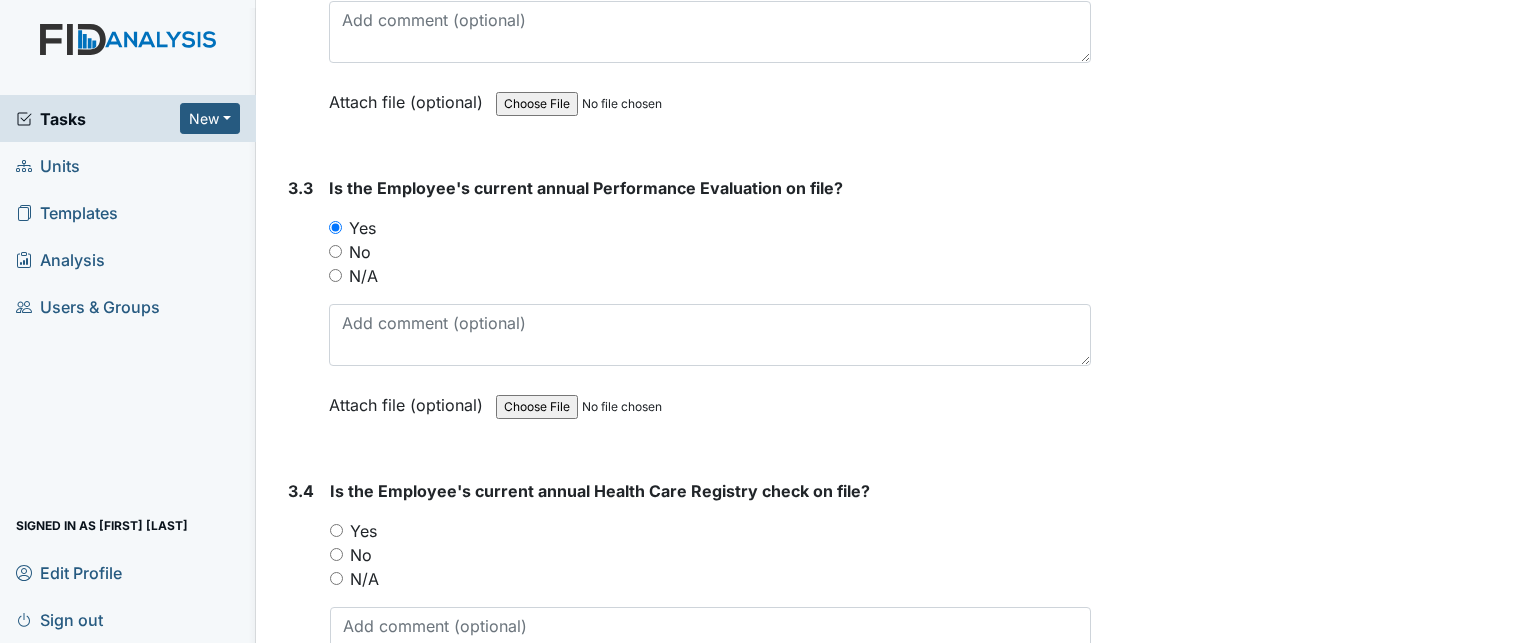 click on "Yes" at bounding box center (363, 531) 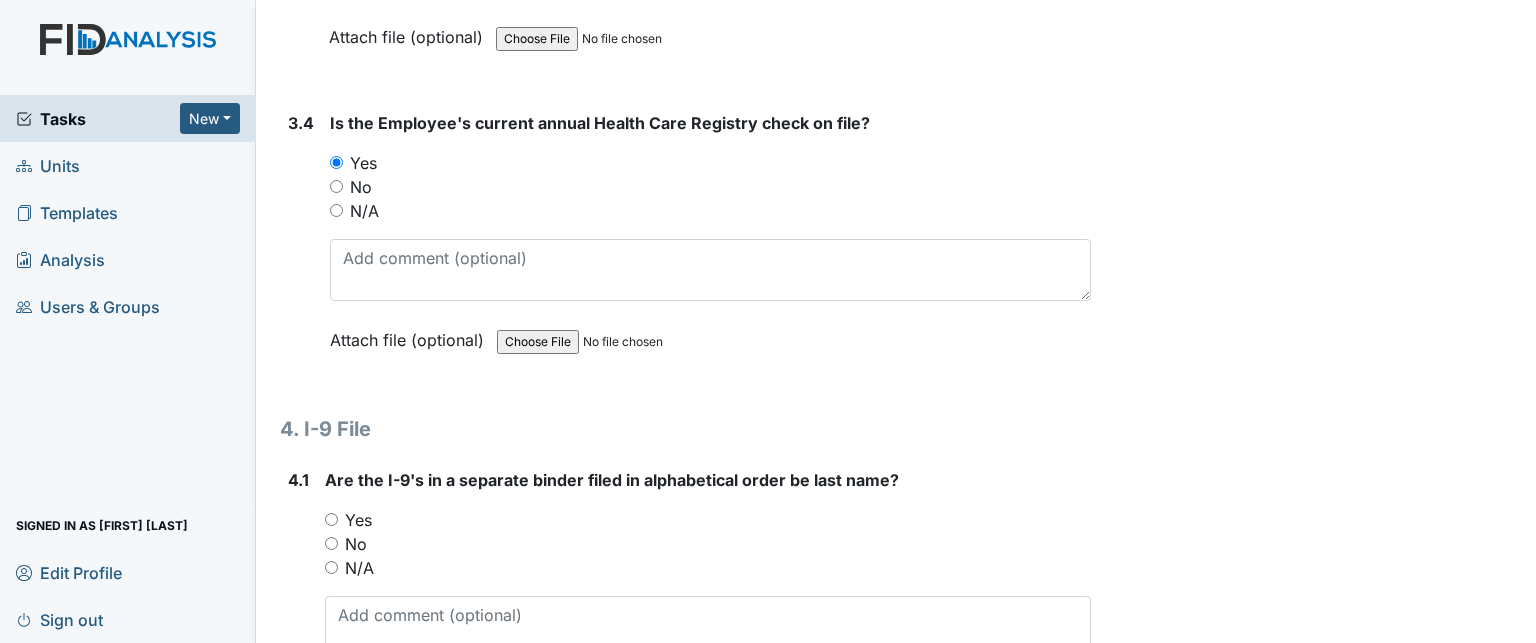 scroll, scrollTop: 6756, scrollLeft: 0, axis: vertical 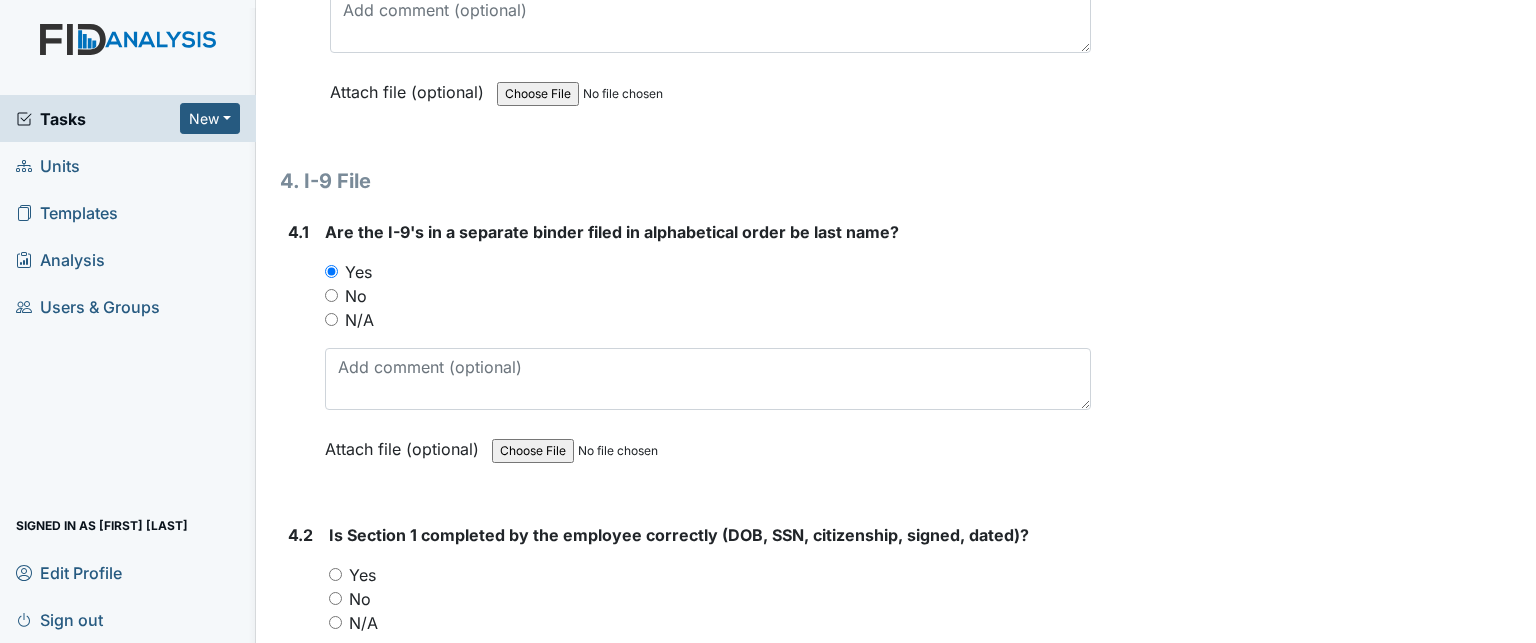 click on "Yes" at bounding box center [362, 575] 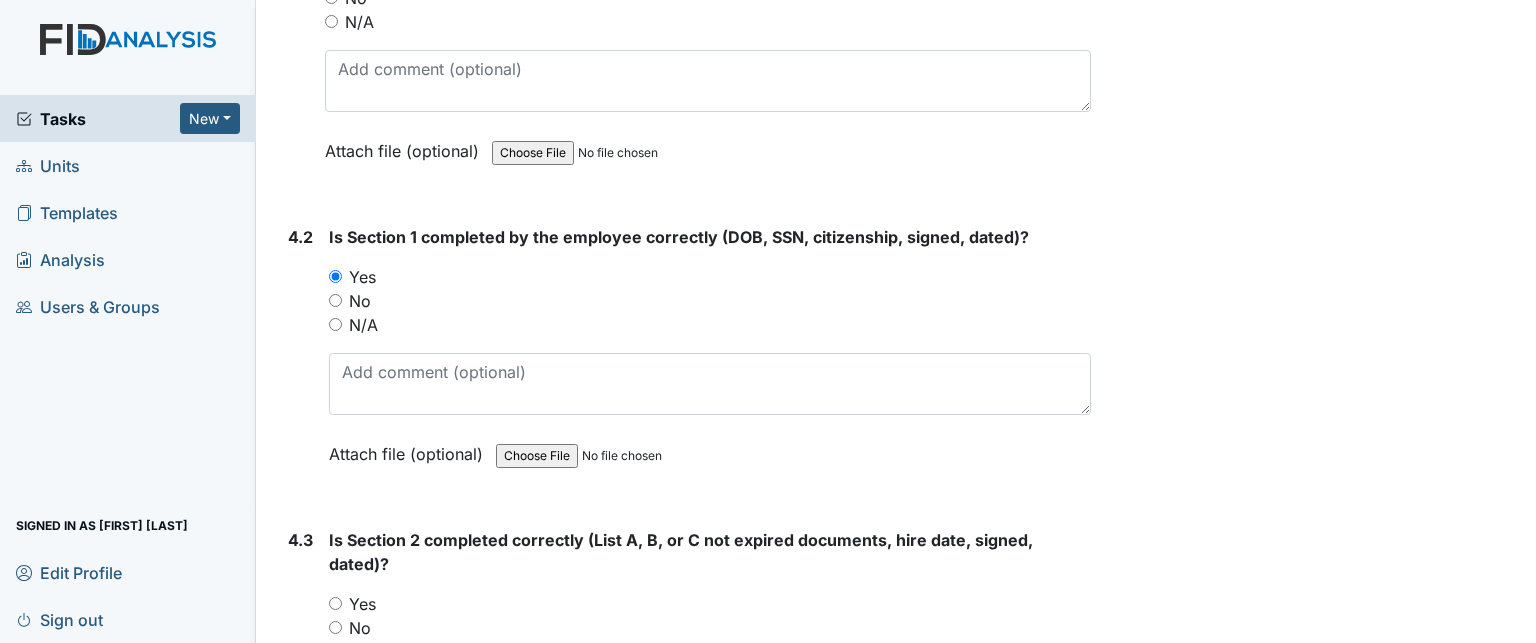 scroll, scrollTop: 7308, scrollLeft: 0, axis: vertical 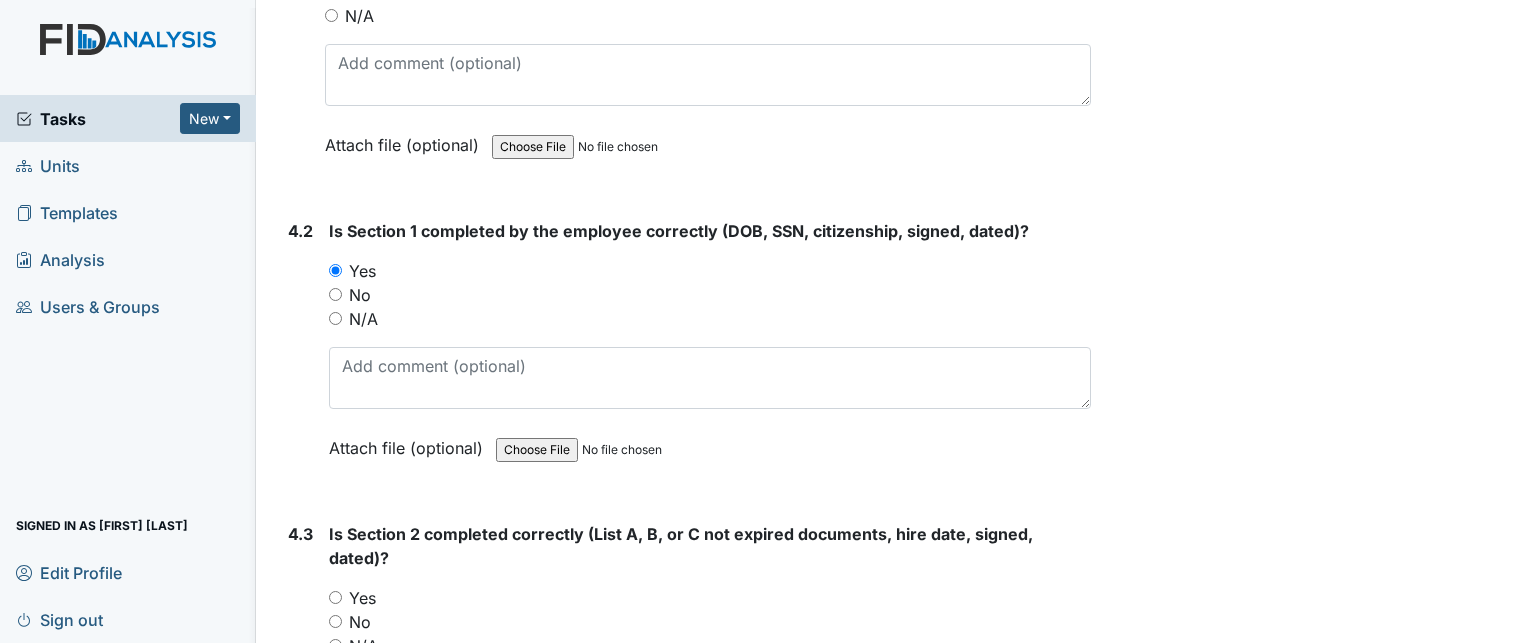 click on "Yes" at bounding box center [362, 598] 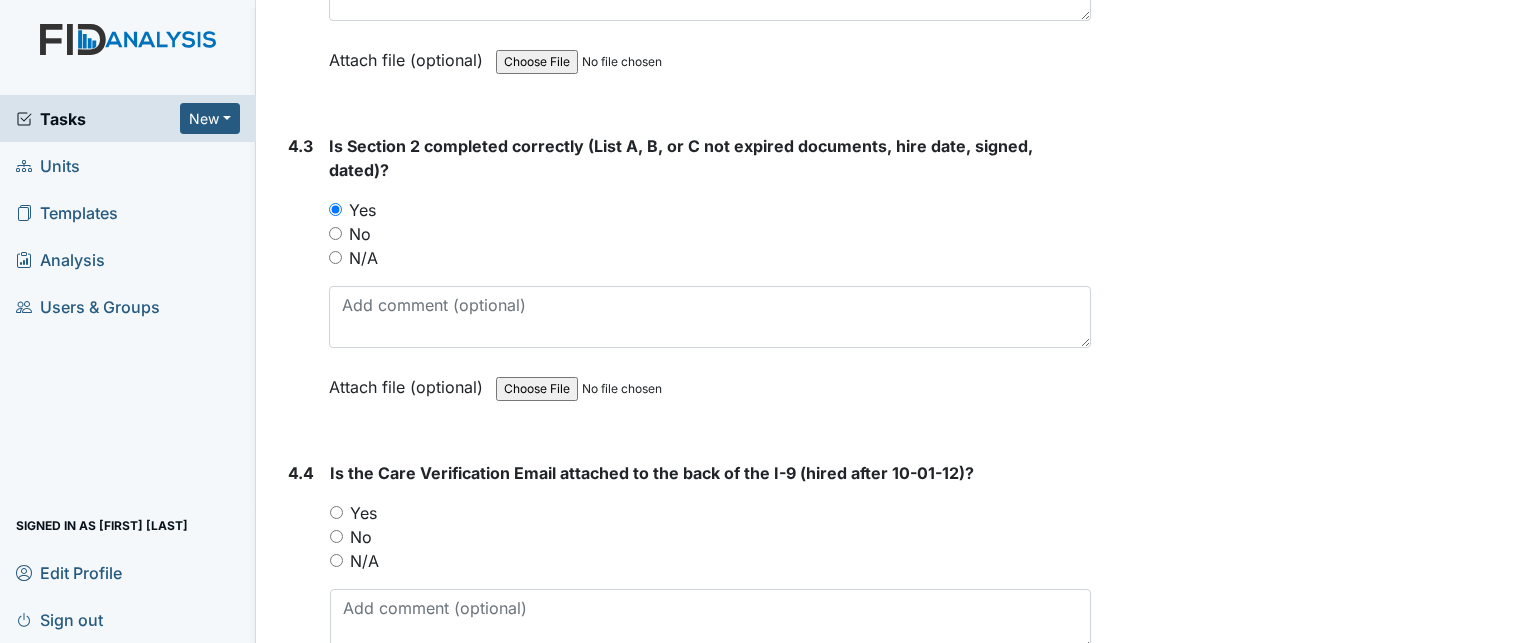 scroll, scrollTop: 7724, scrollLeft: 0, axis: vertical 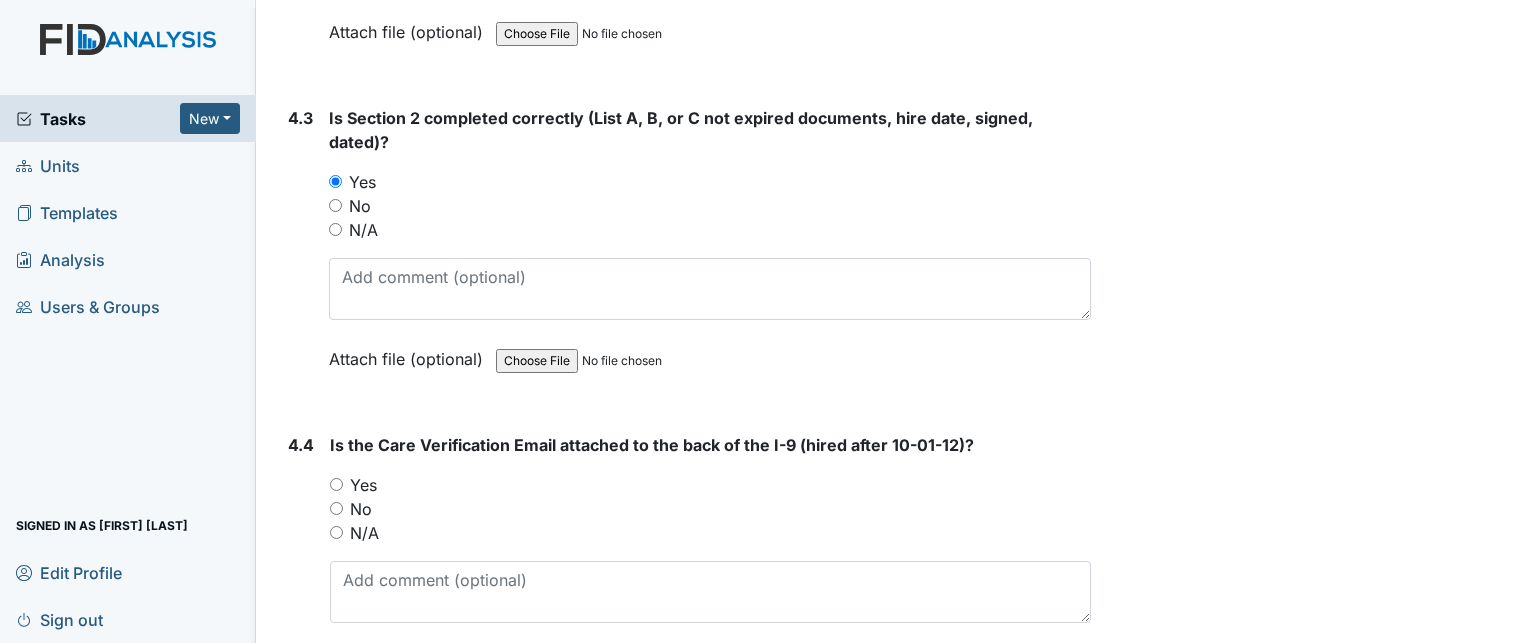 click on "Yes" at bounding box center (363, 485) 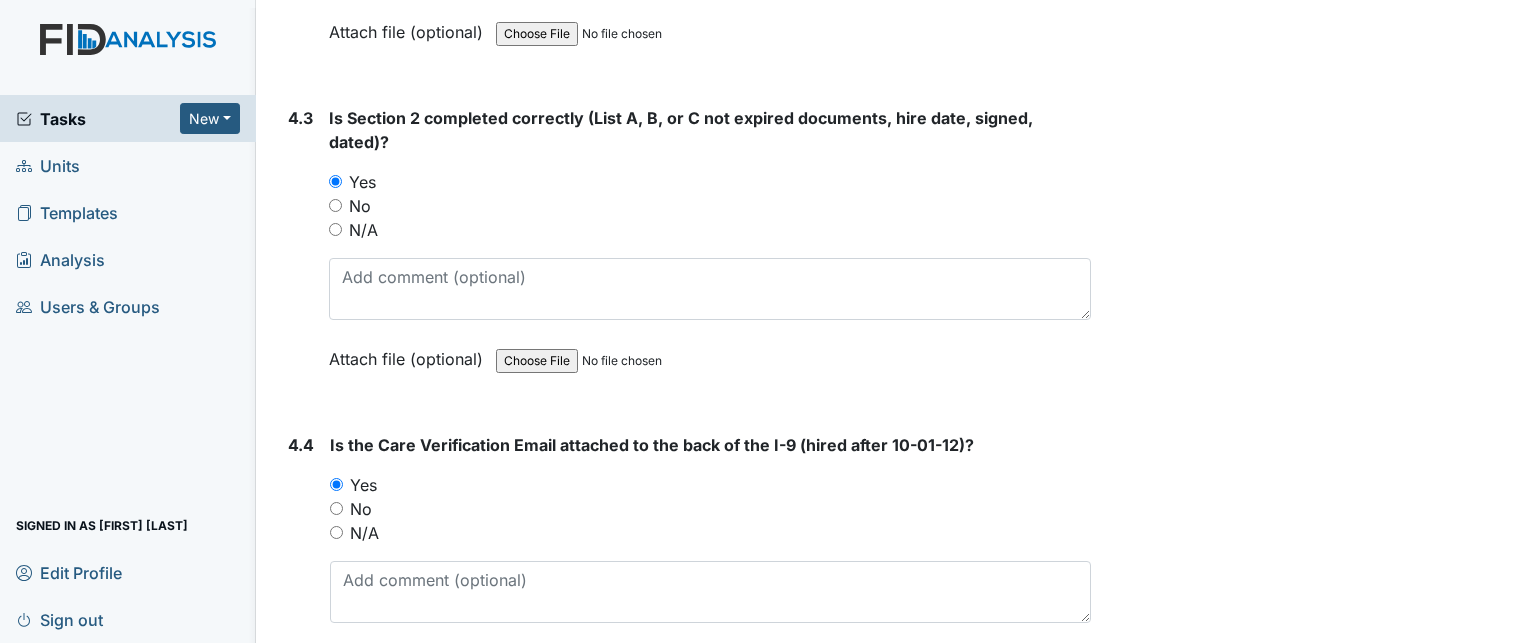 scroll, scrollTop: 7844, scrollLeft: 0, axis: vertical 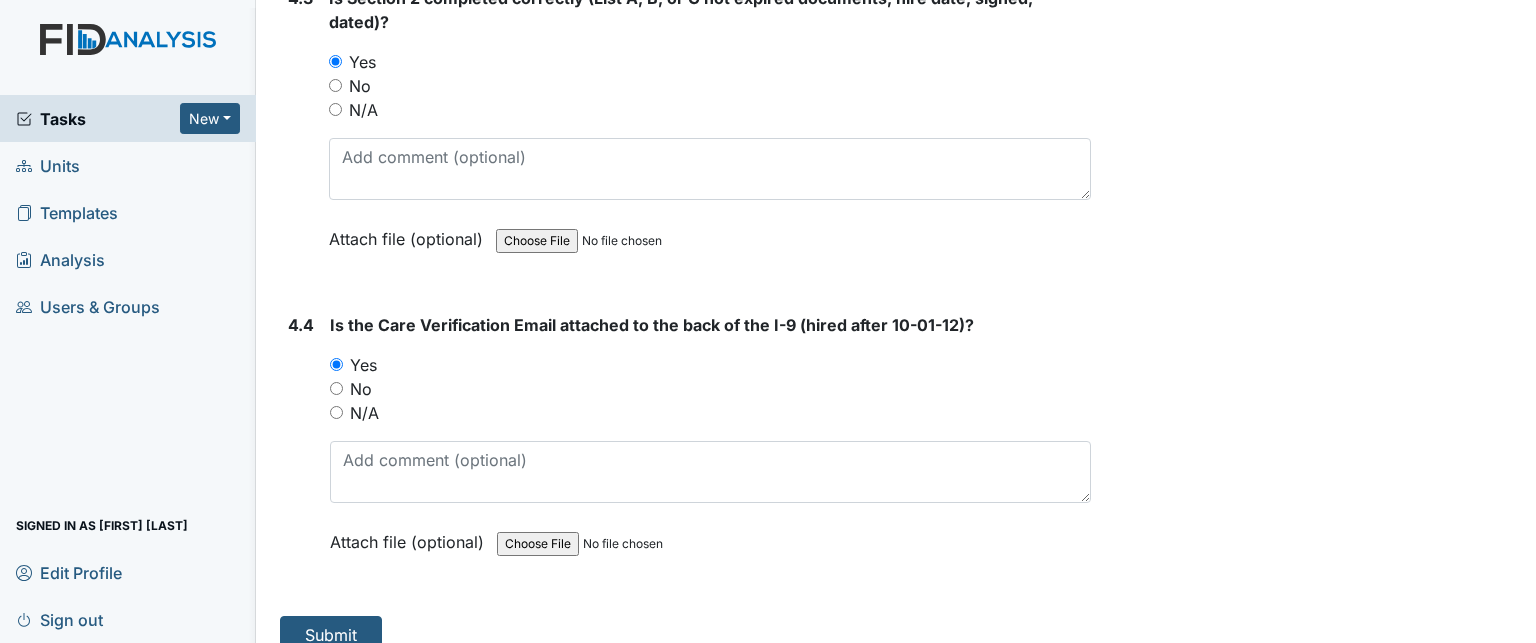 click on "Tasks" at bounding box center [98, 119] 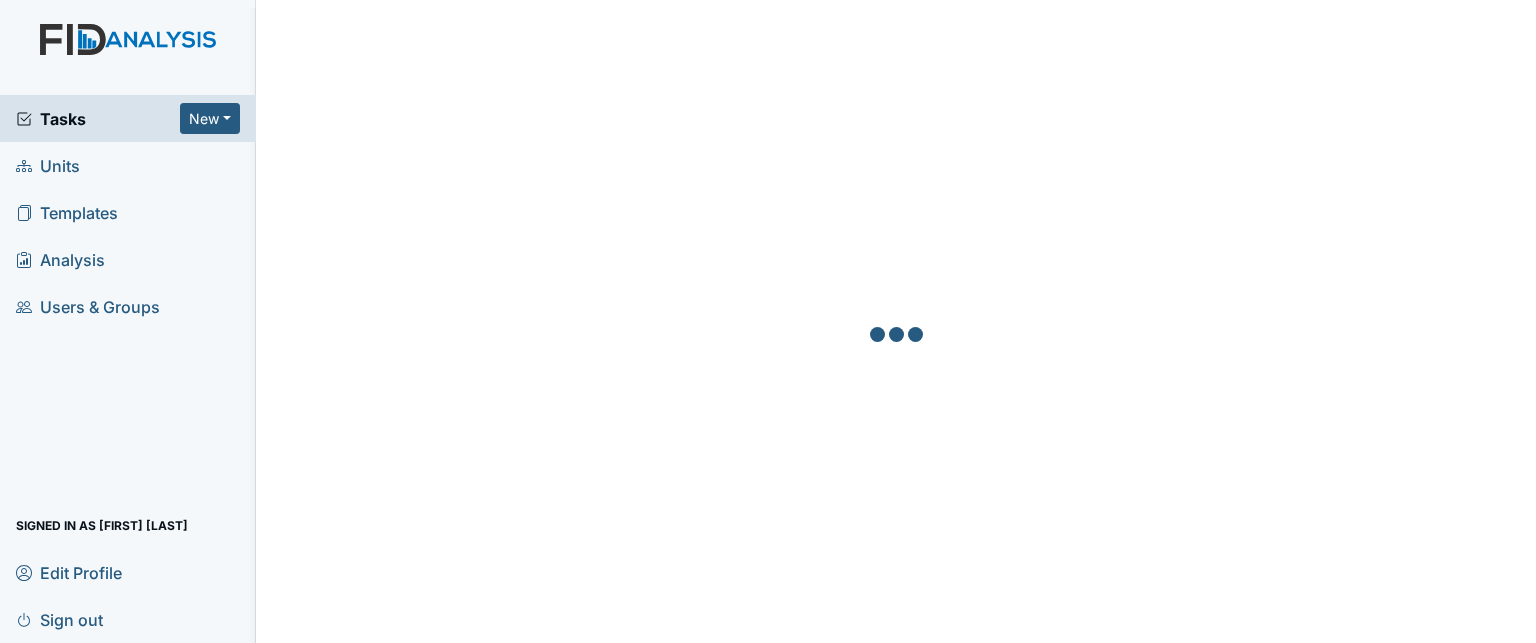 scroll, scrollTop: 0, scrollLeft: 0, axis: both 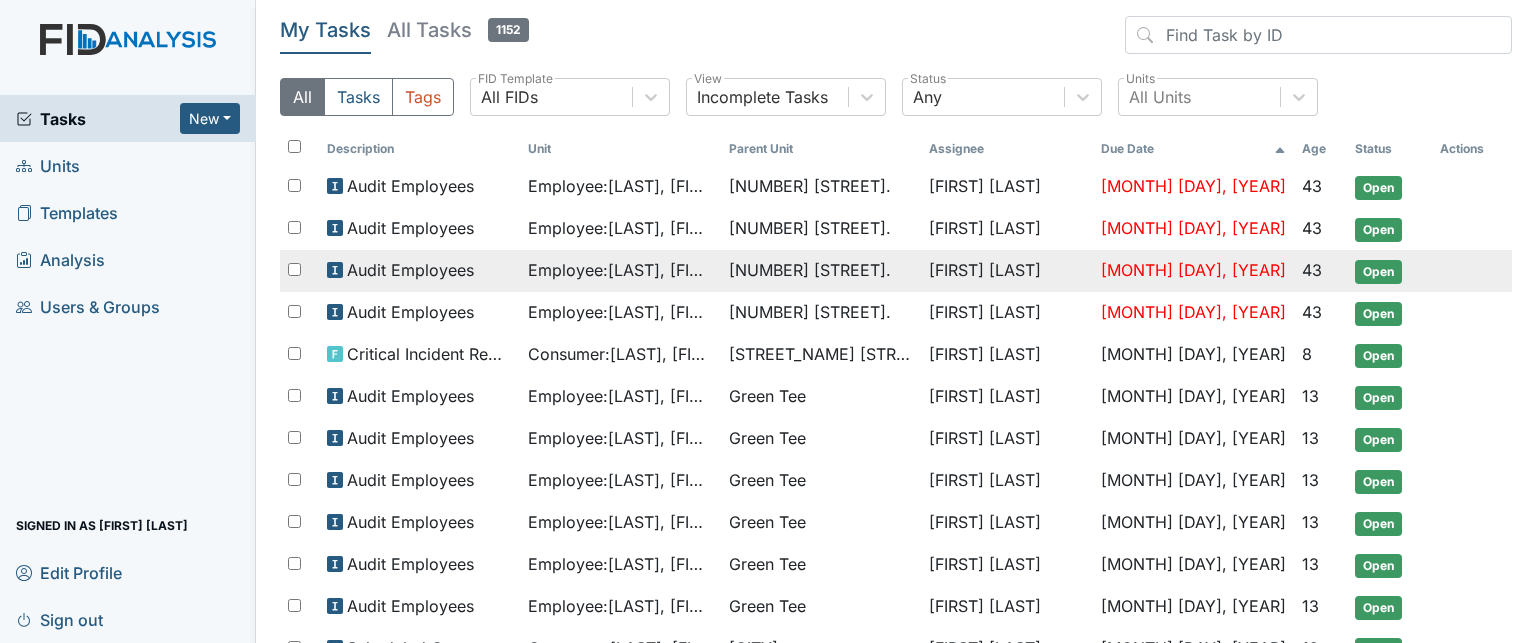 click on "Employee :  Nixon, Valerie" at bounding box center [620, 186] 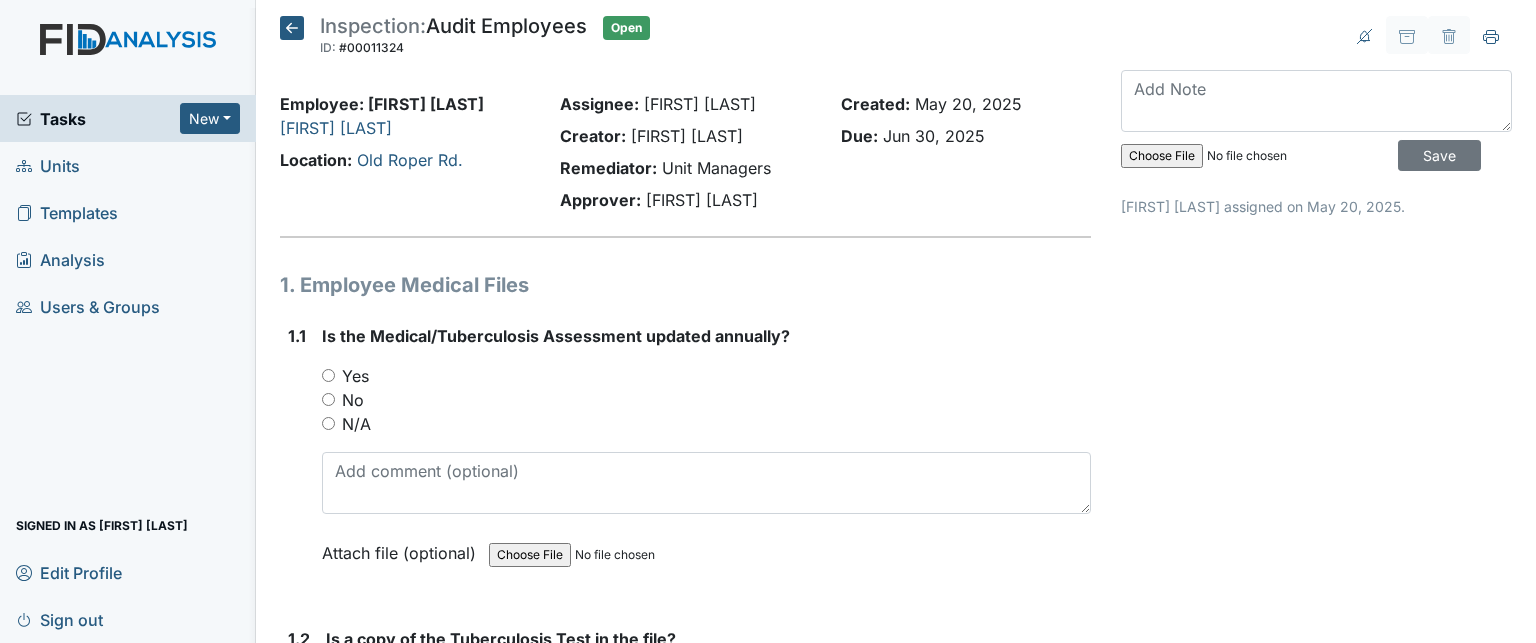 scroll, scrollTop: 0, scrollLeft: 0, axis: both 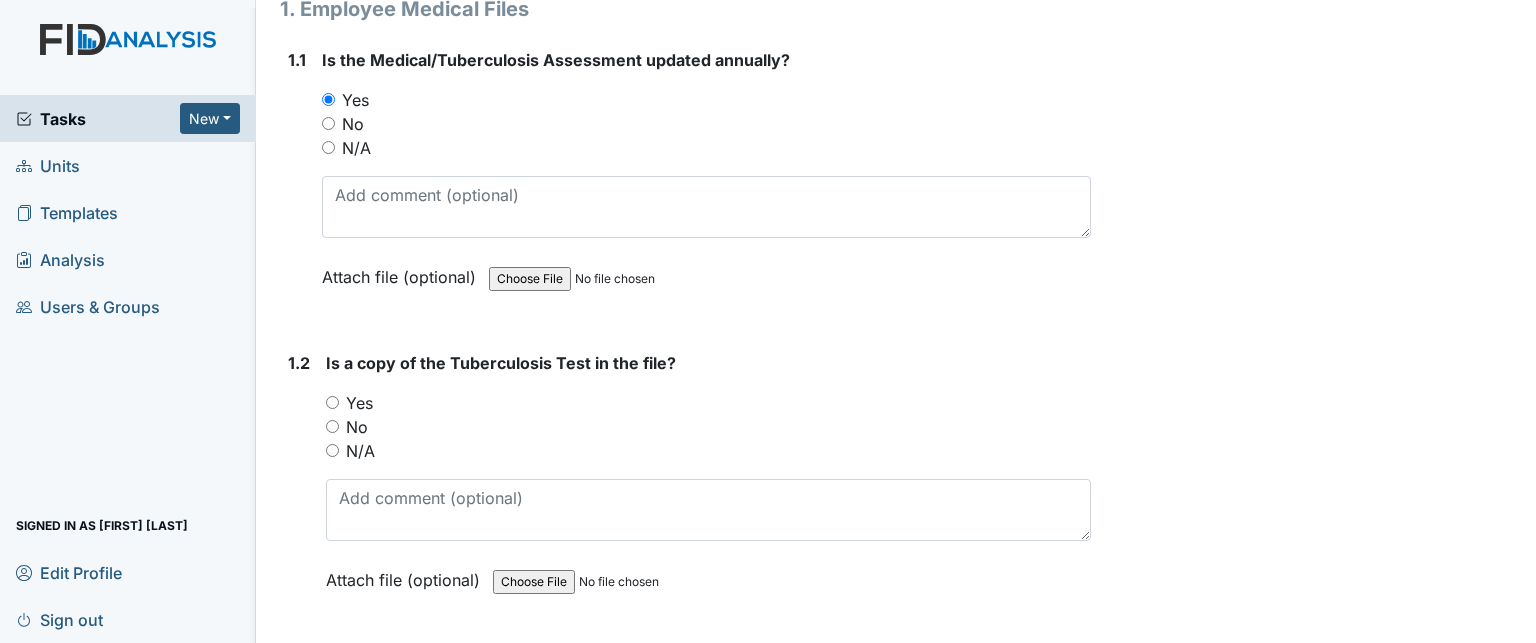 click on "Yes" at bounding box center [359, 403] 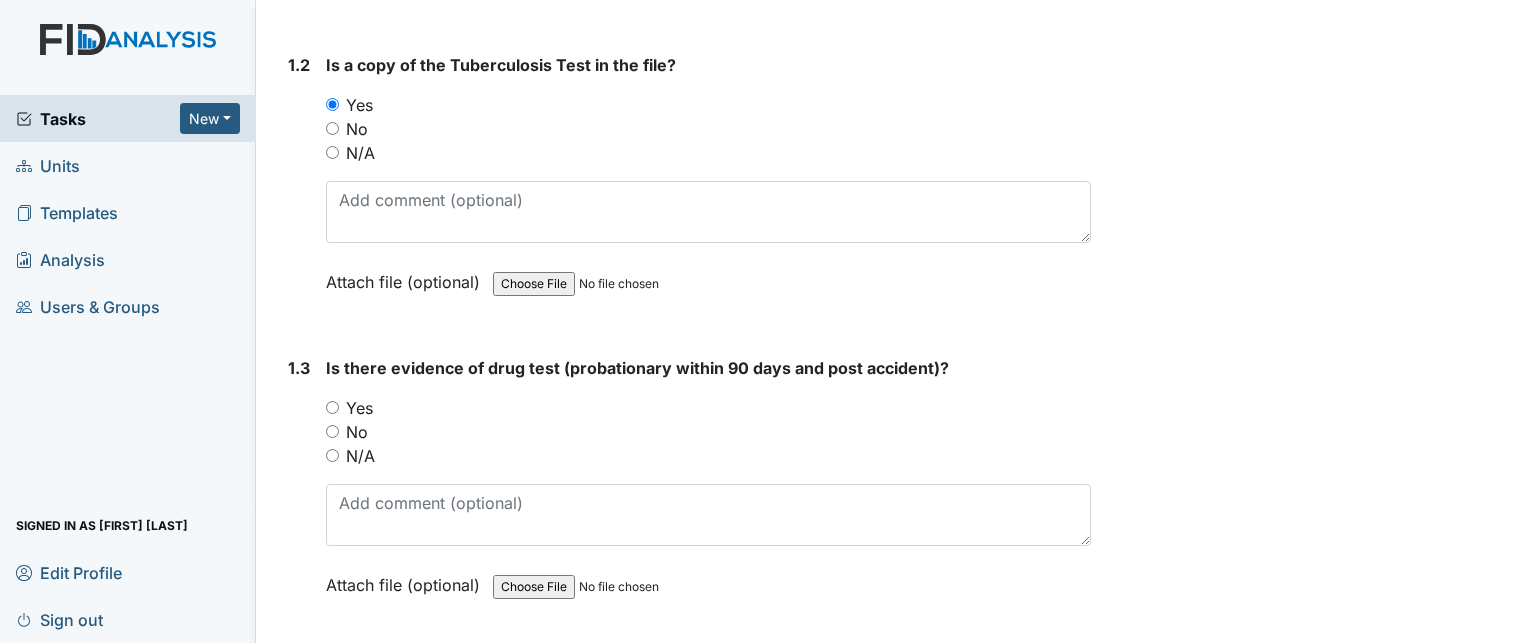scroll, scrollTop: 588, scrollLeft: 0, axis: vertical 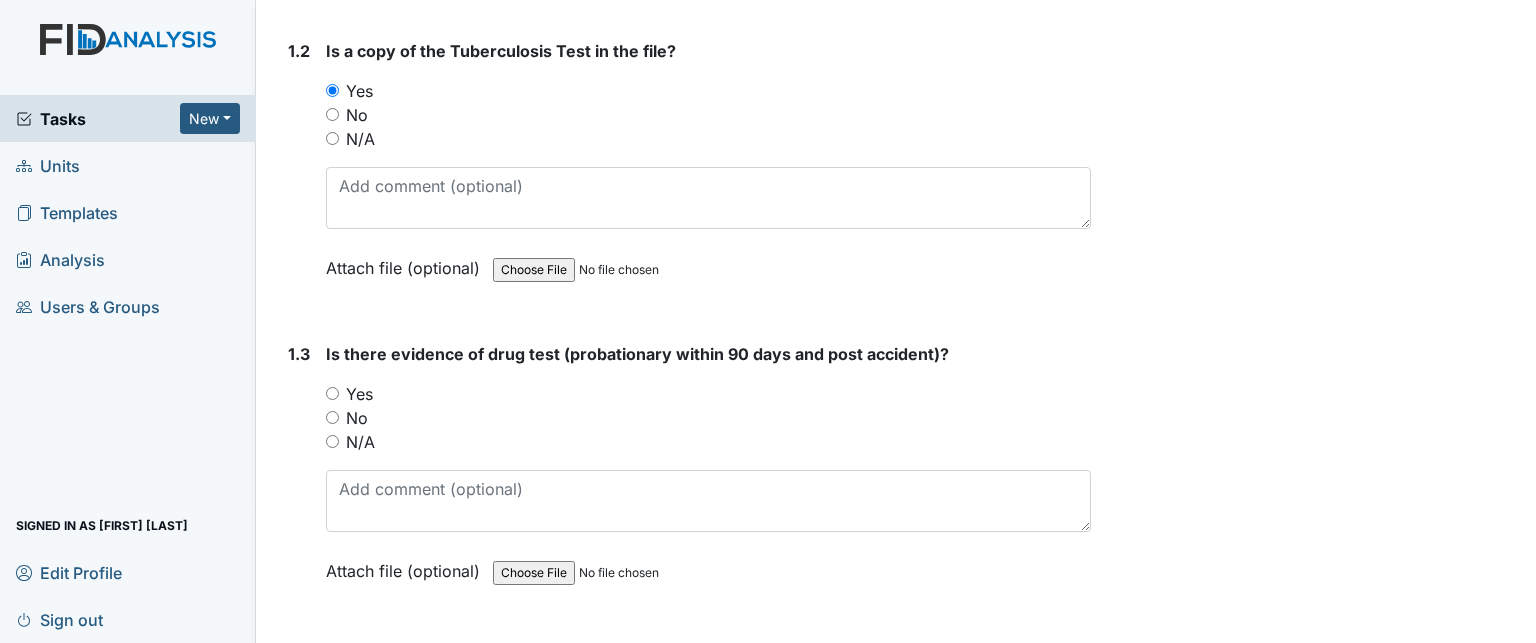 click on "Yes" at bounding box center (359, 394) 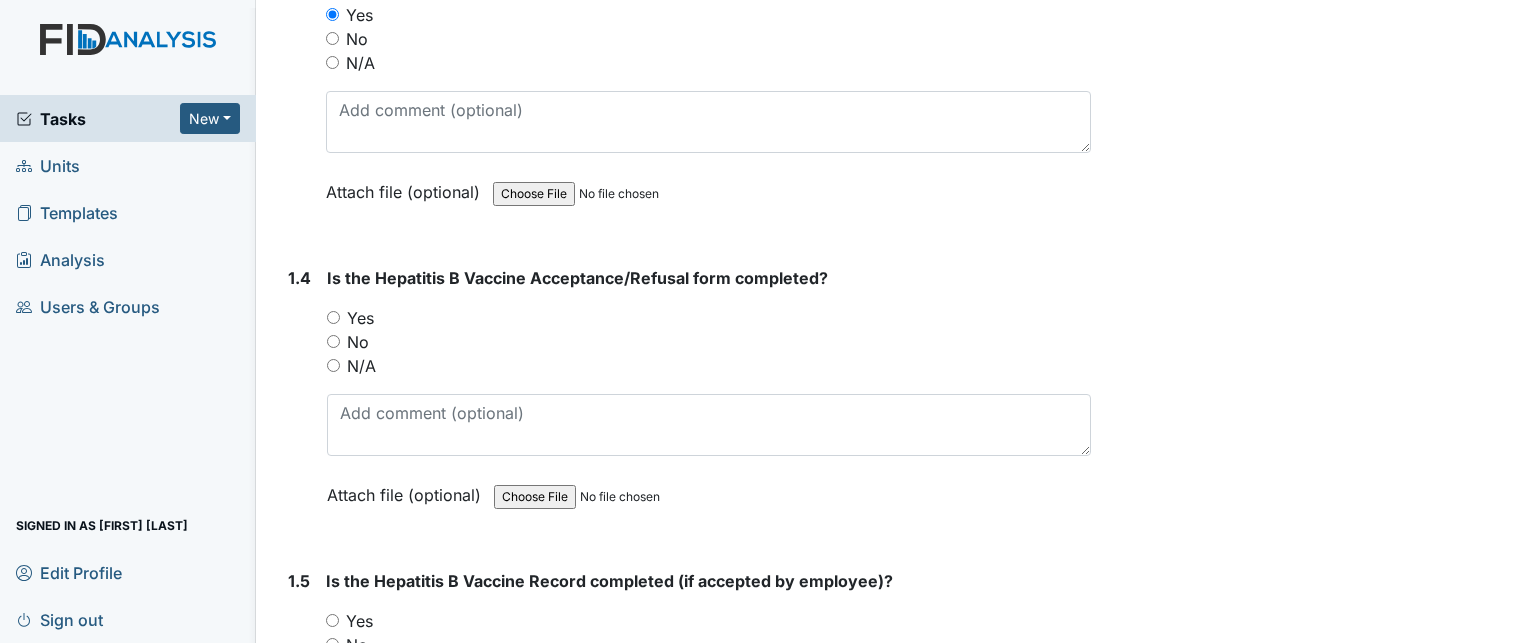 scroll, scrollTop: 972, scrollLeft: 0, axis: vertical 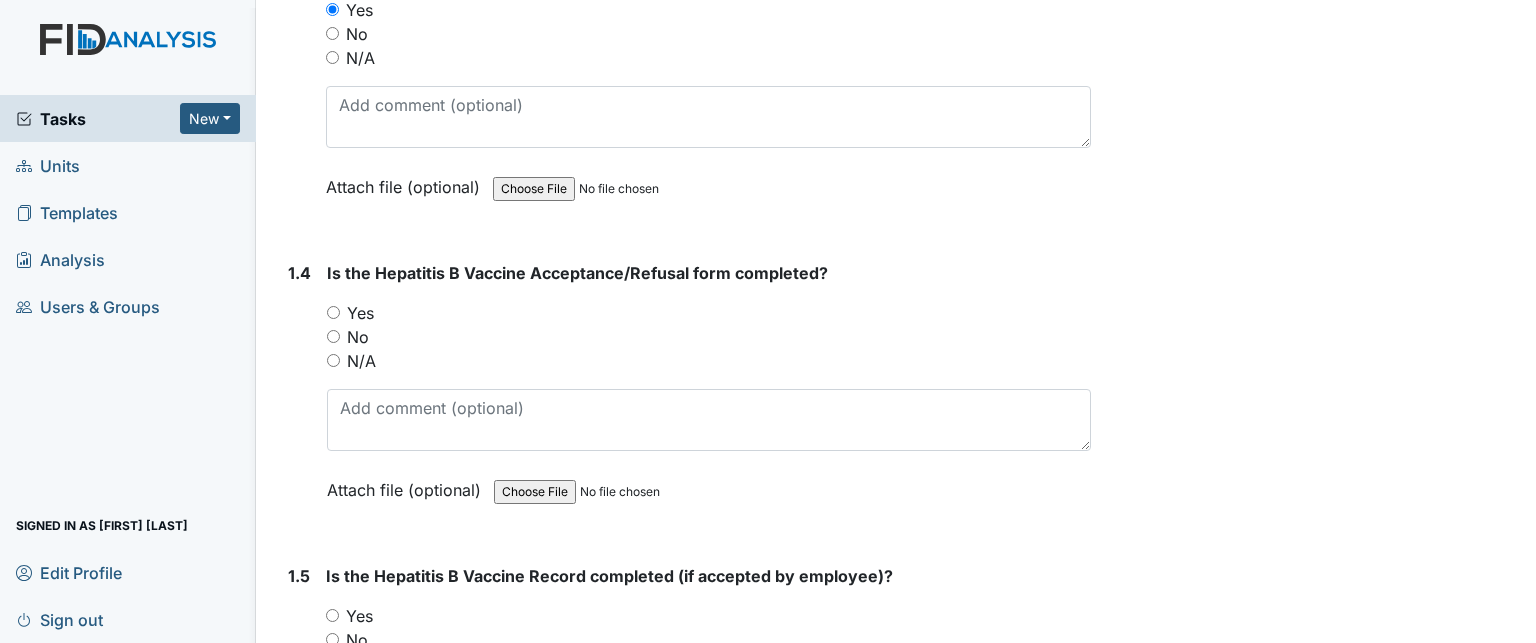 click on "Yes" at bounding box center (360, 313) 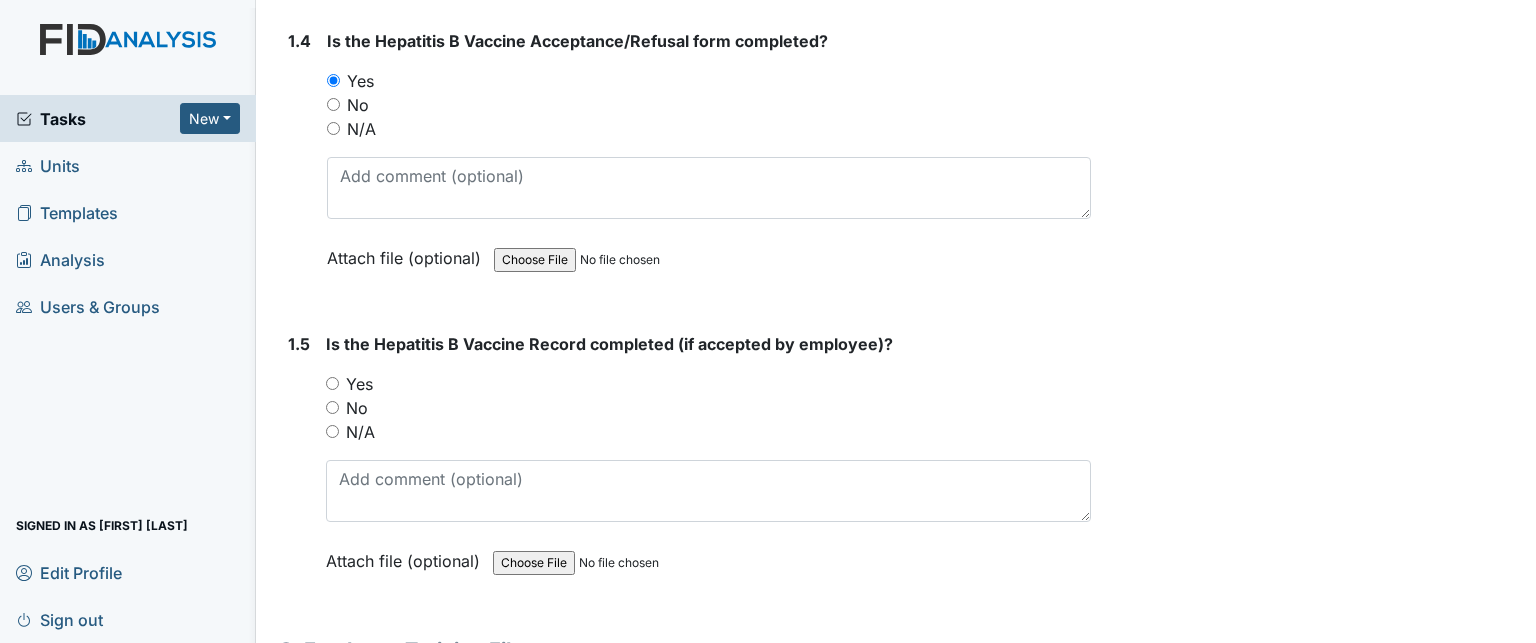 scroll, scrollTop: 1208, scrollLeft: 0, axis: vertical 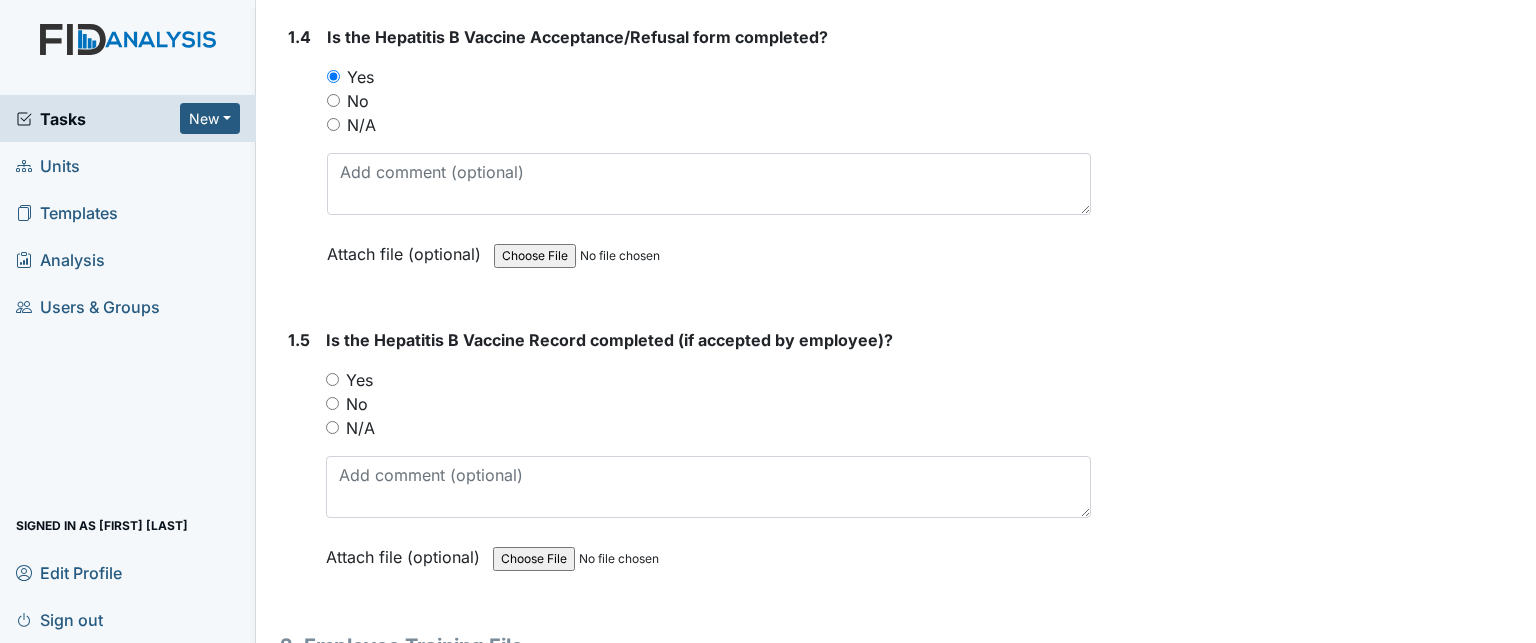 click on "Yes" at bounding box center [359, 380] 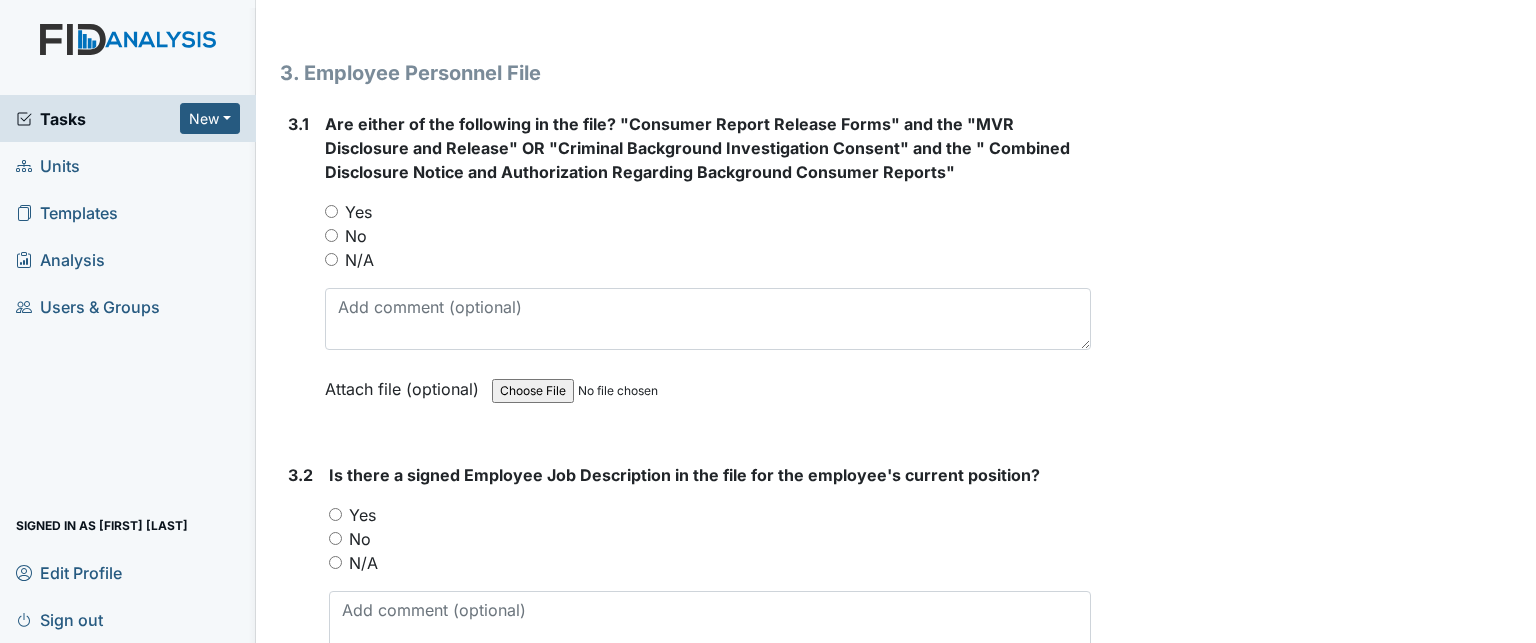scroll, scrollTop: 5784, scrollLeft: 0, axis: vertical 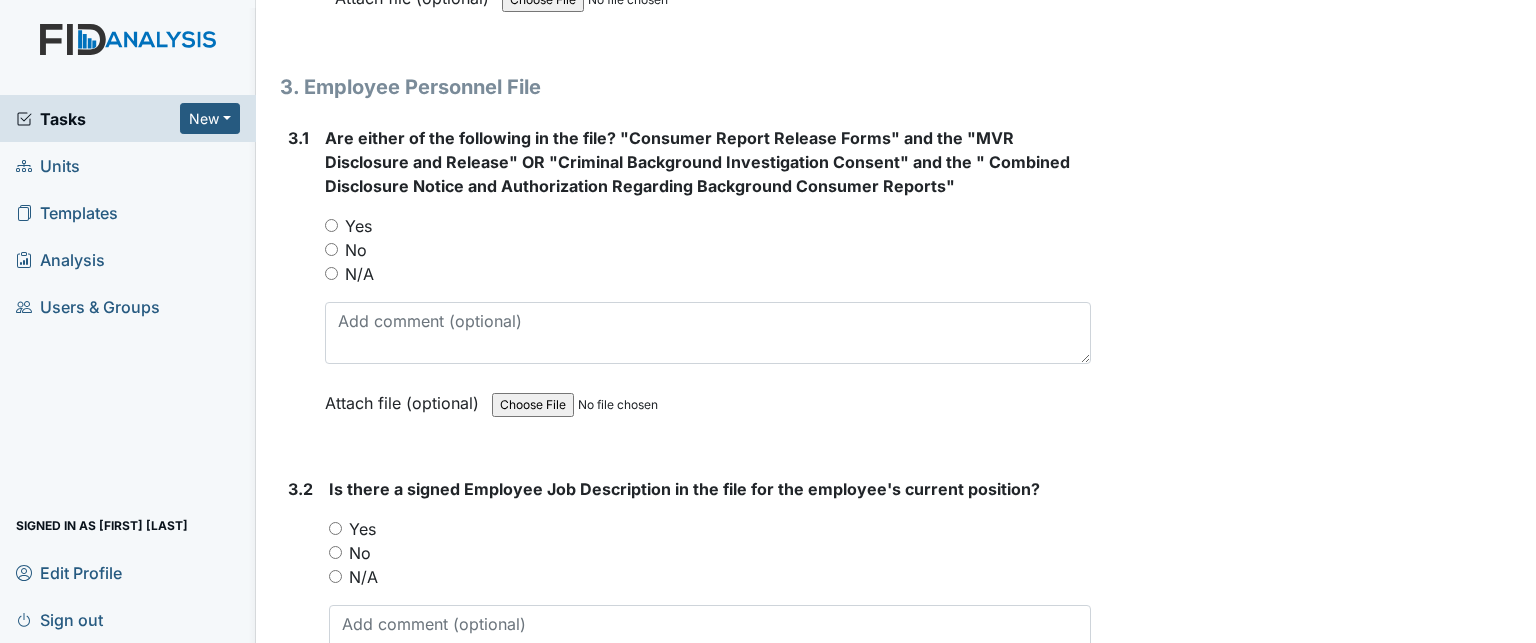 click on "No" at bounding box center (356, 250) 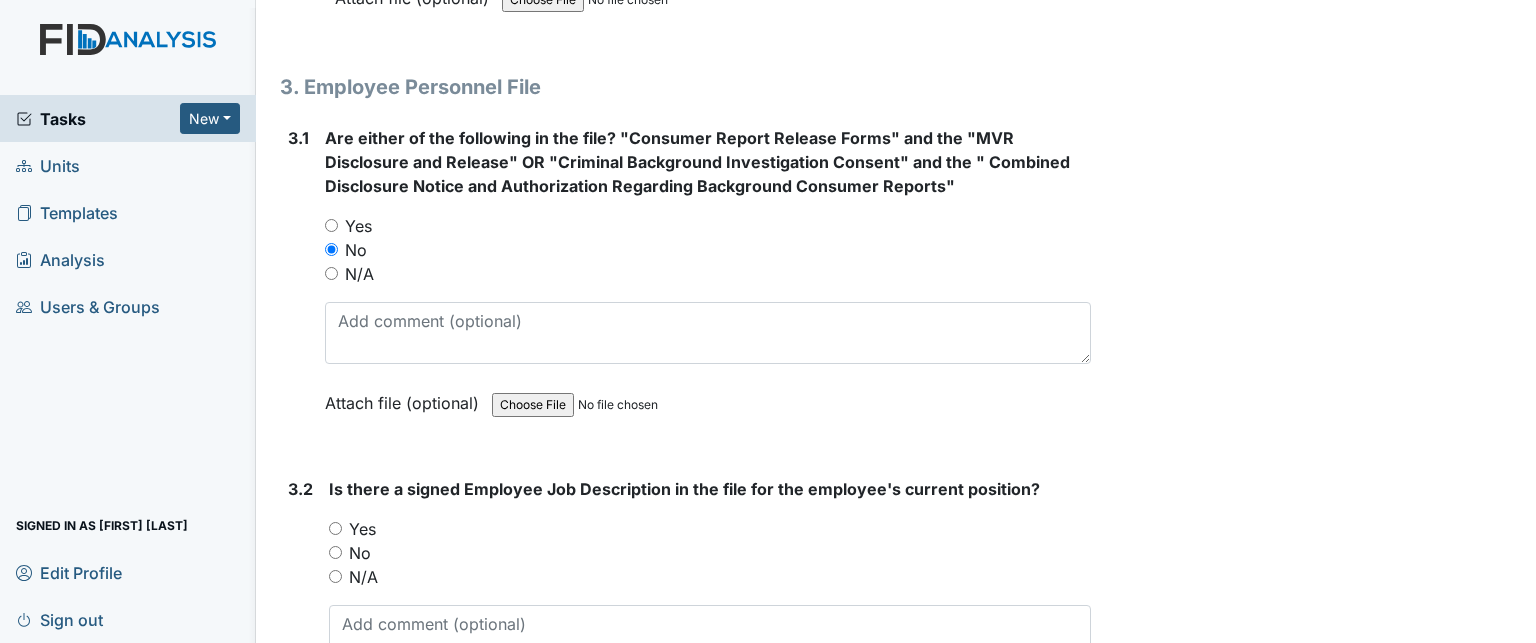 click on "Yes" at bounding box center [358, 226] 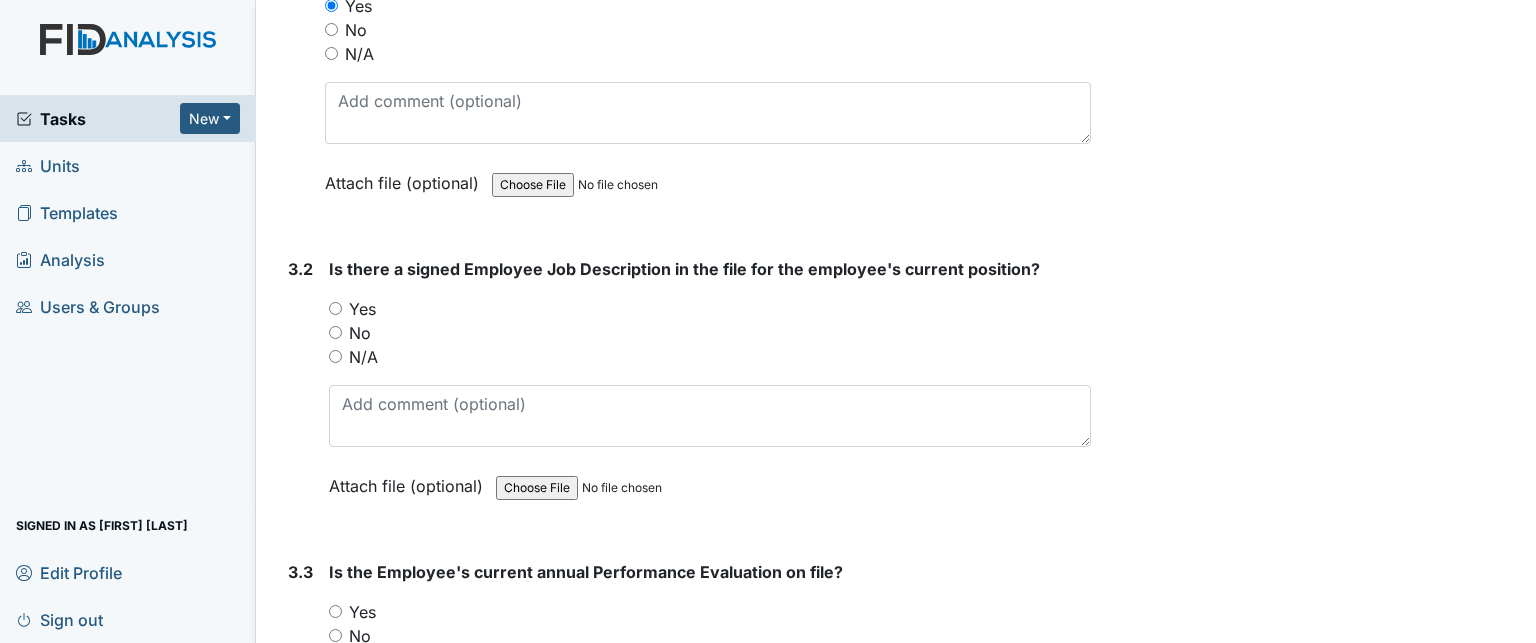 scroll, scrollTop: 6006, scrollLeft: 0, axis: vertical 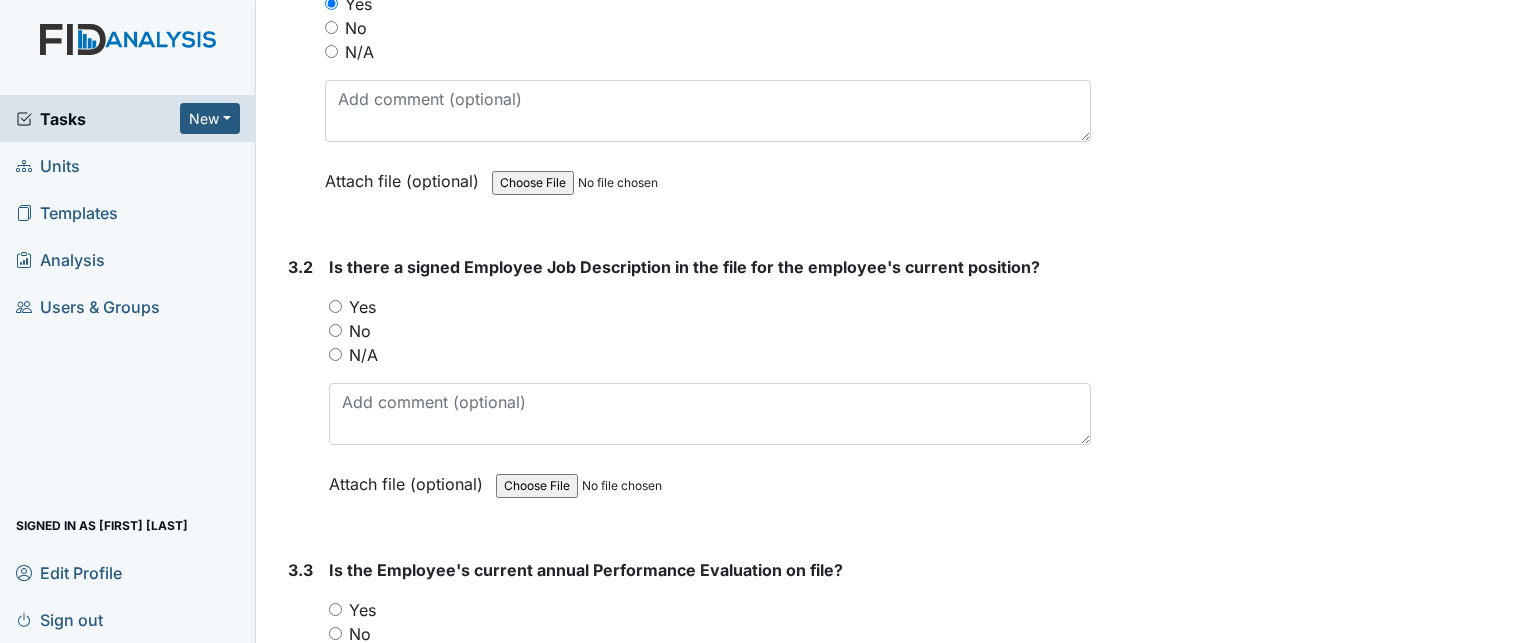 click on "Yes" at bounding box center (362, 307) 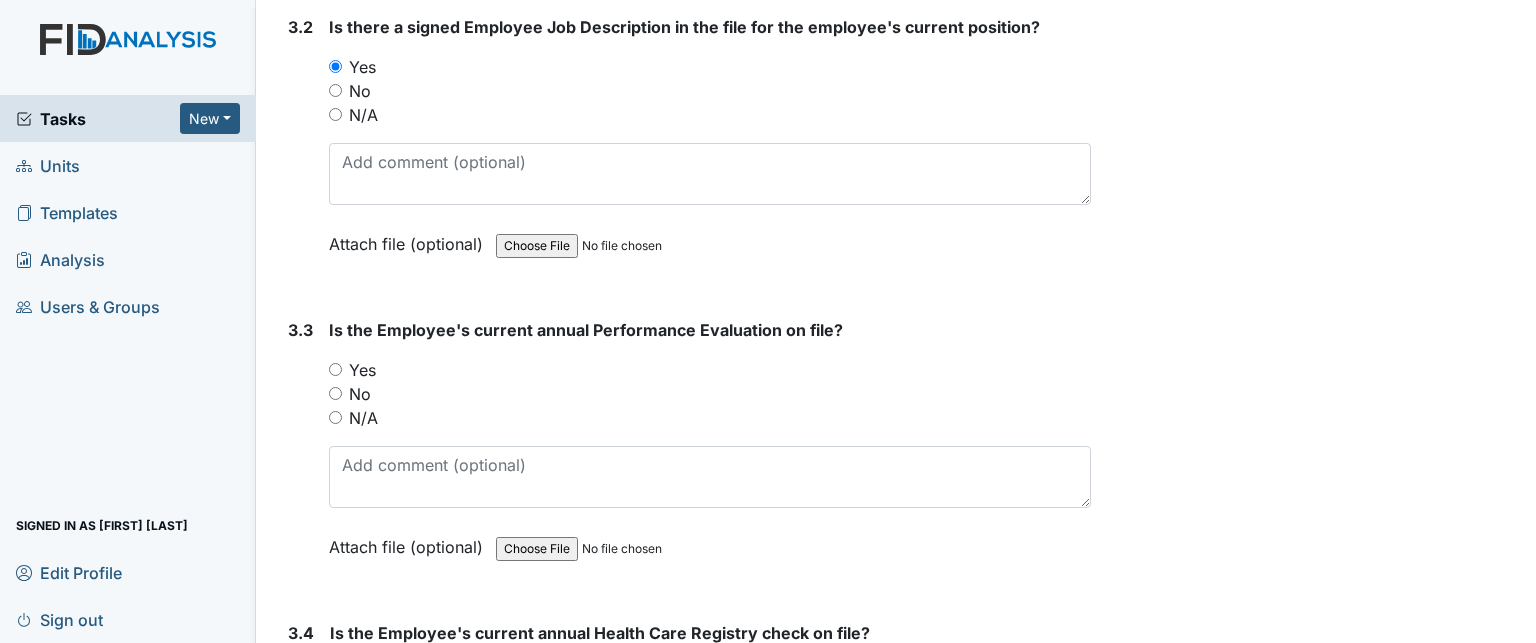 scroll, scrollTop: 6267, scrollLeft: 0, axis: vertical 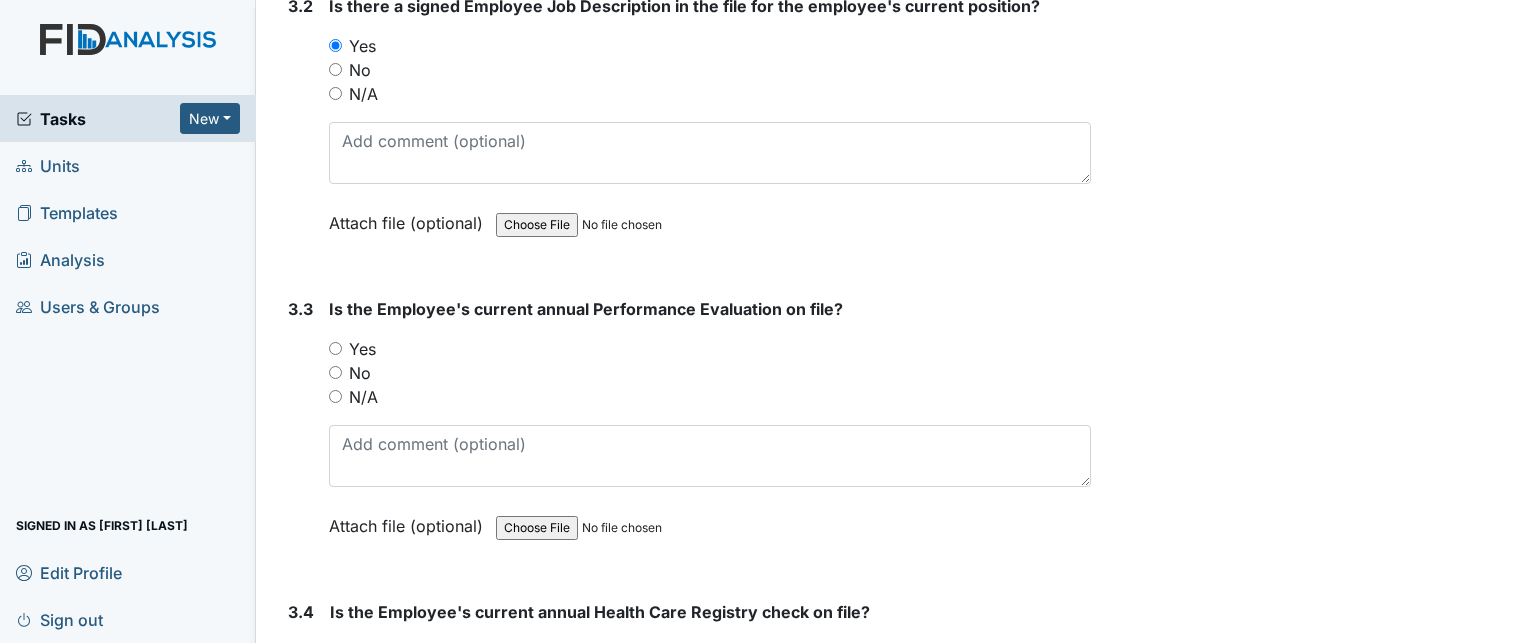 click on "Yes" at bounding box center (362, 349) 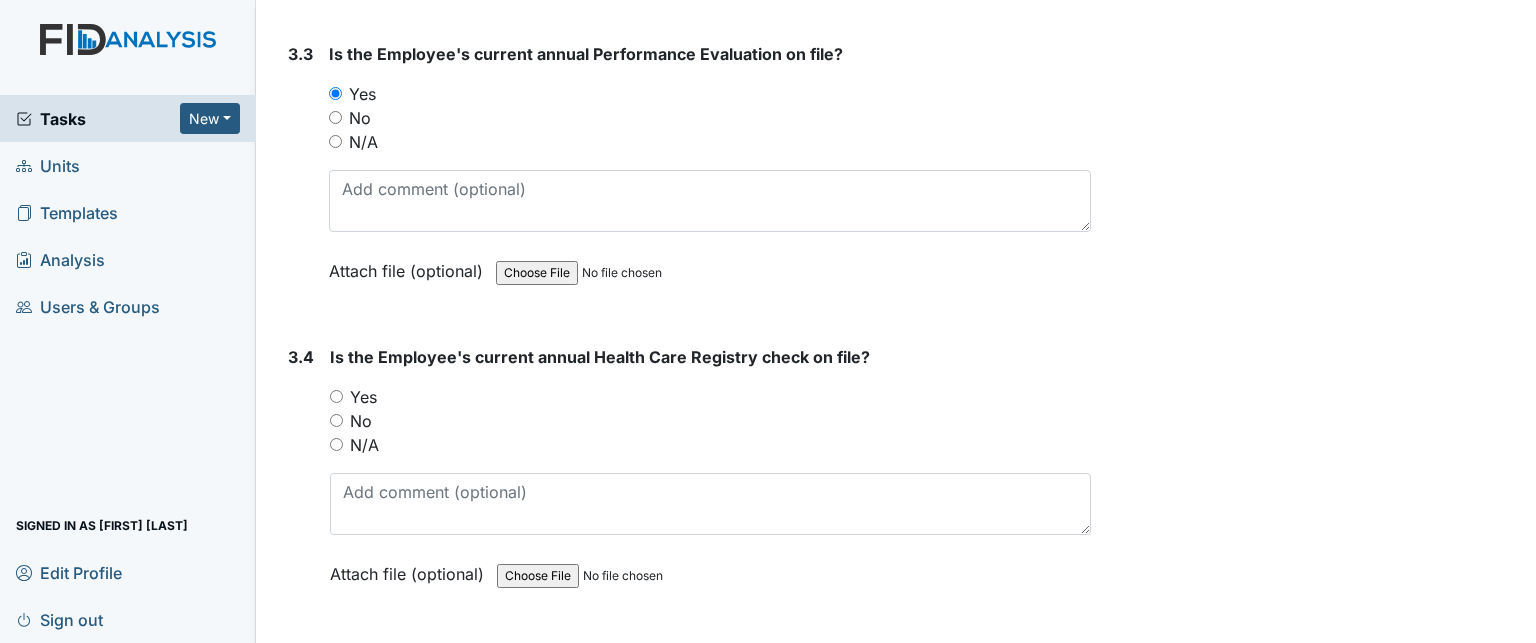 scroll, scrollTop: 6523, scrollLeft: 0, axis: vertical 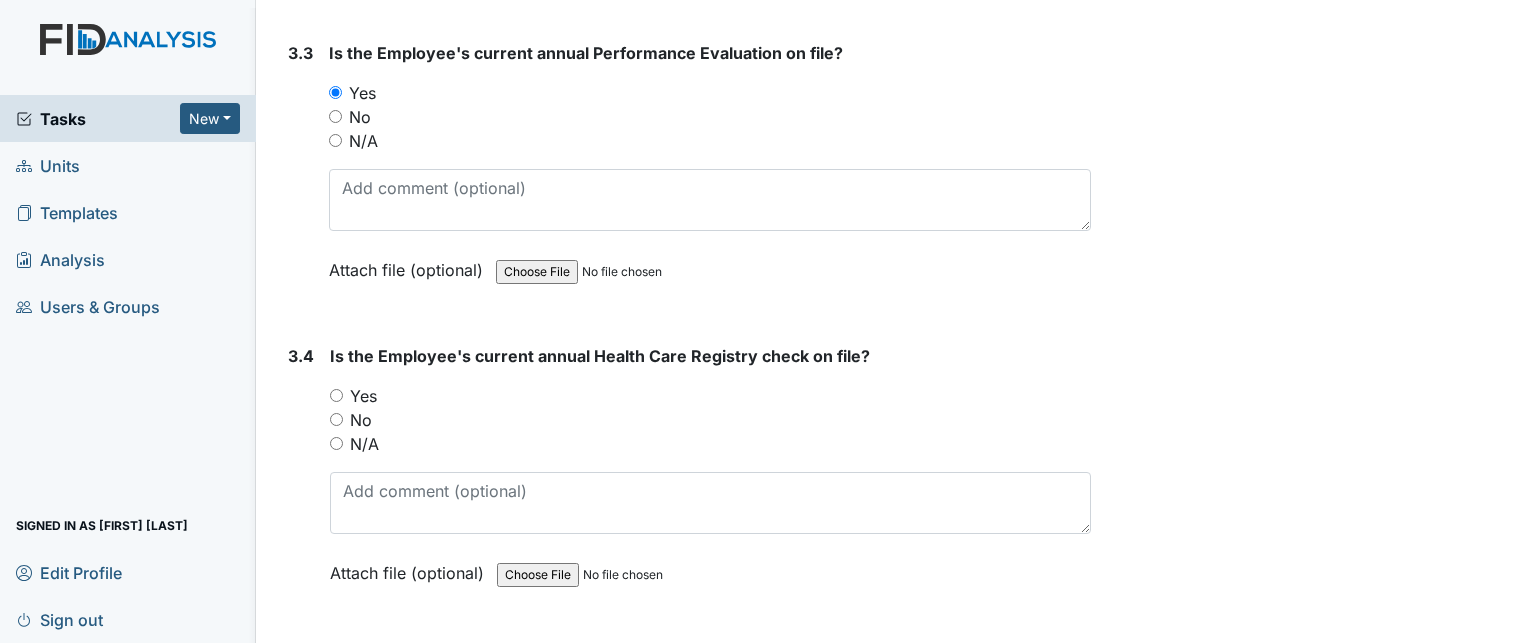click on "Yes" at bounding box center [363, 396] 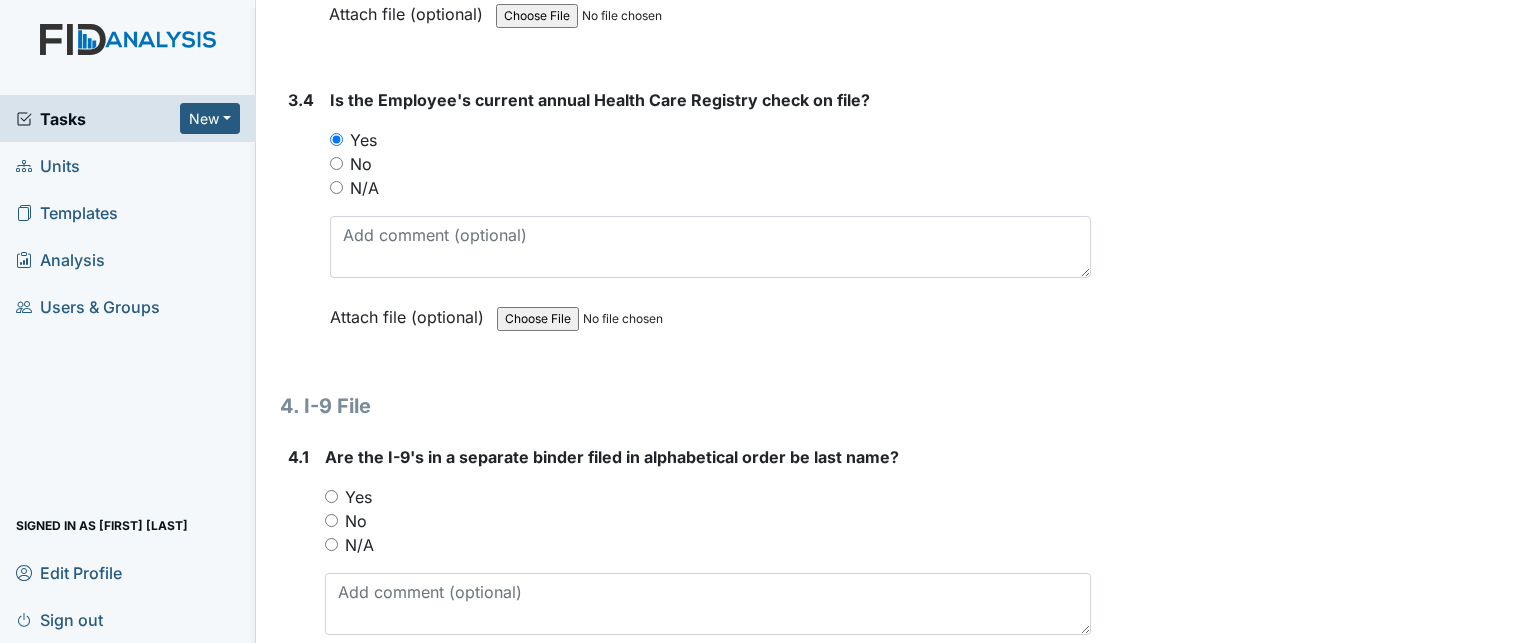 scroll, scrollTop: 6802, scrollLeft: 0, axis: vertical 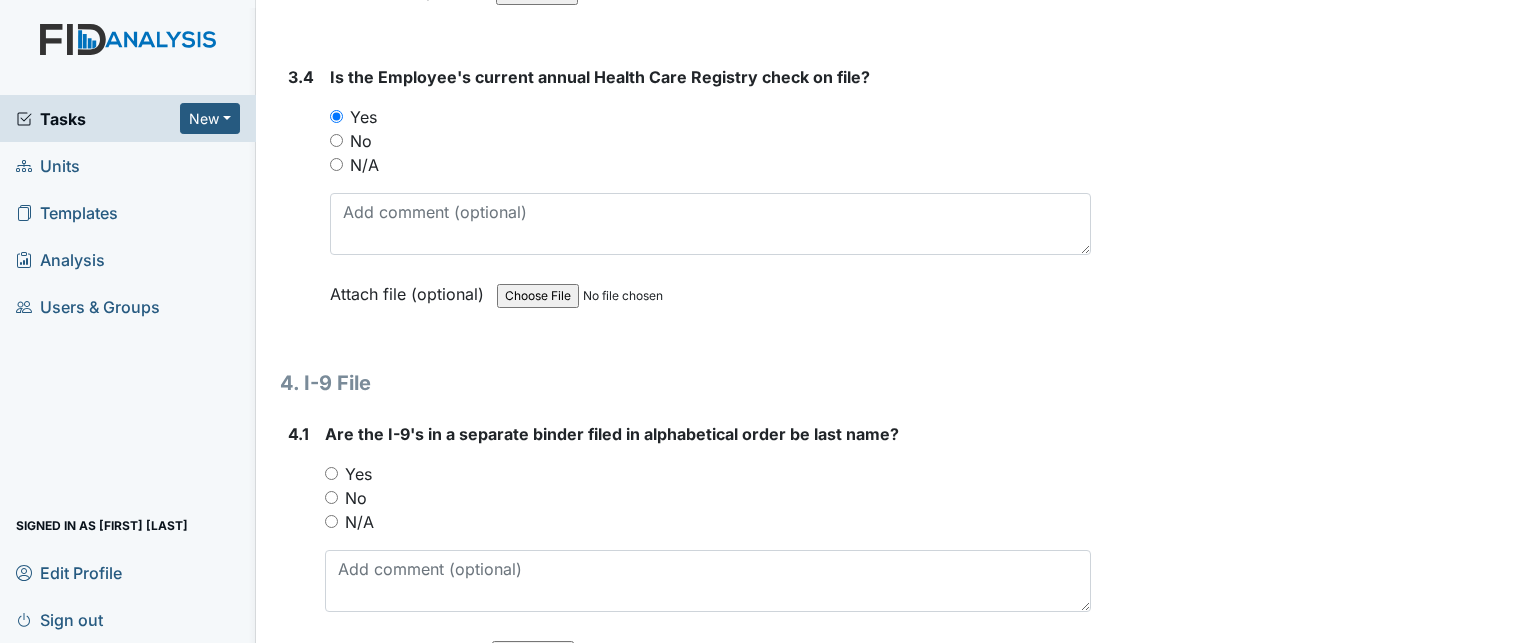click on "Yes" at bounding box center [358, 474] 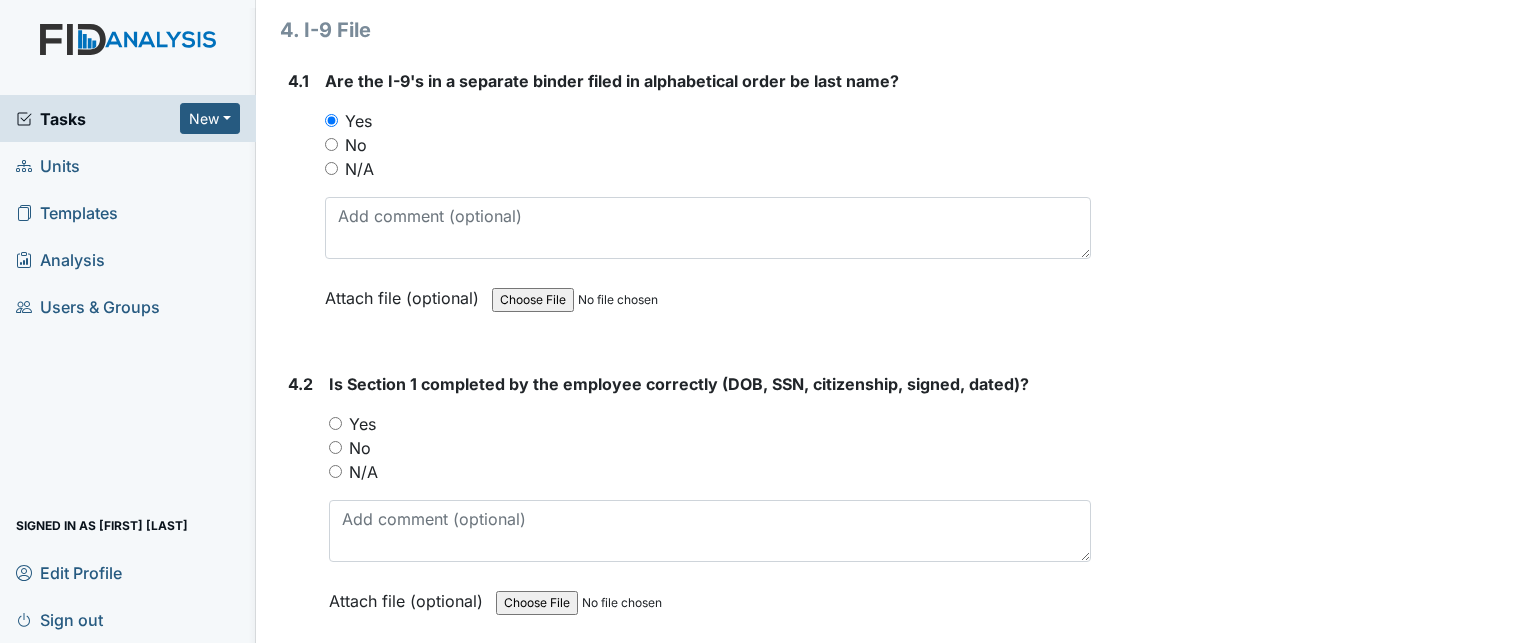 scroll, scrollTop: 7156, scrollLeft: 0, axis: vertical 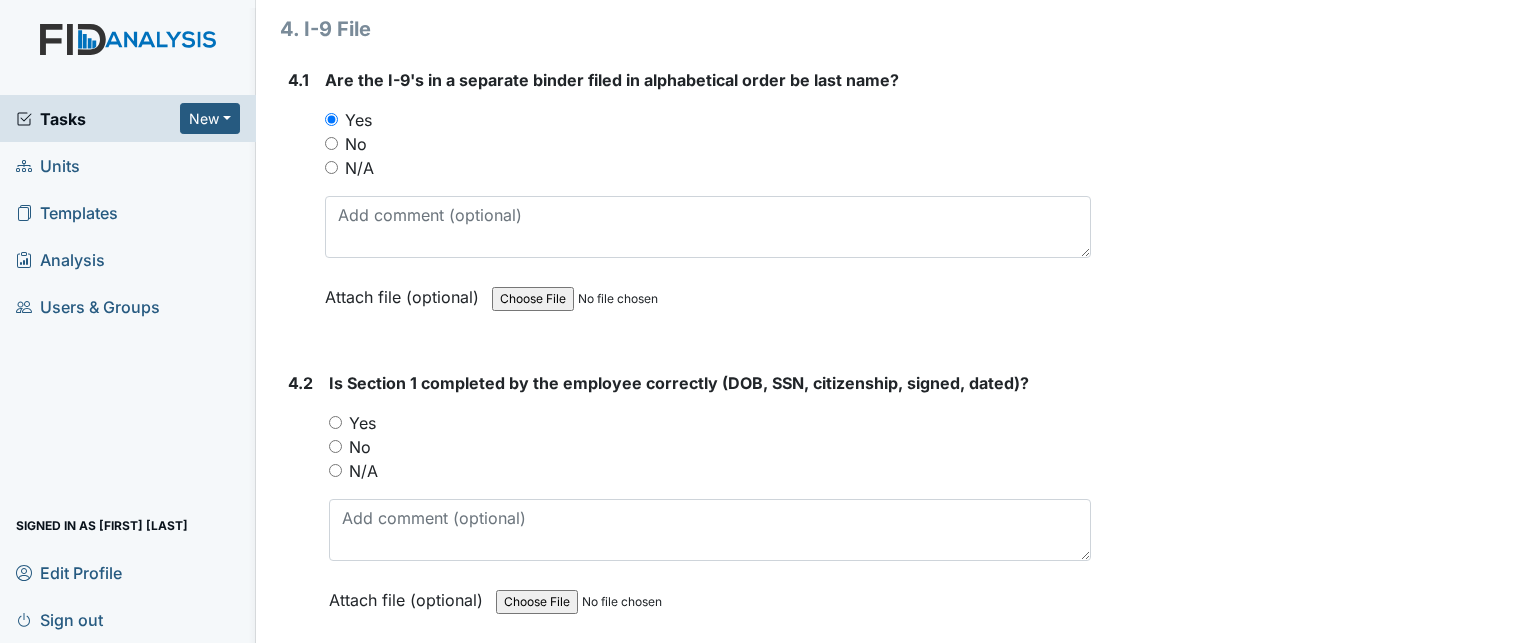 click on "Yes" at bounding box center (362, 423) 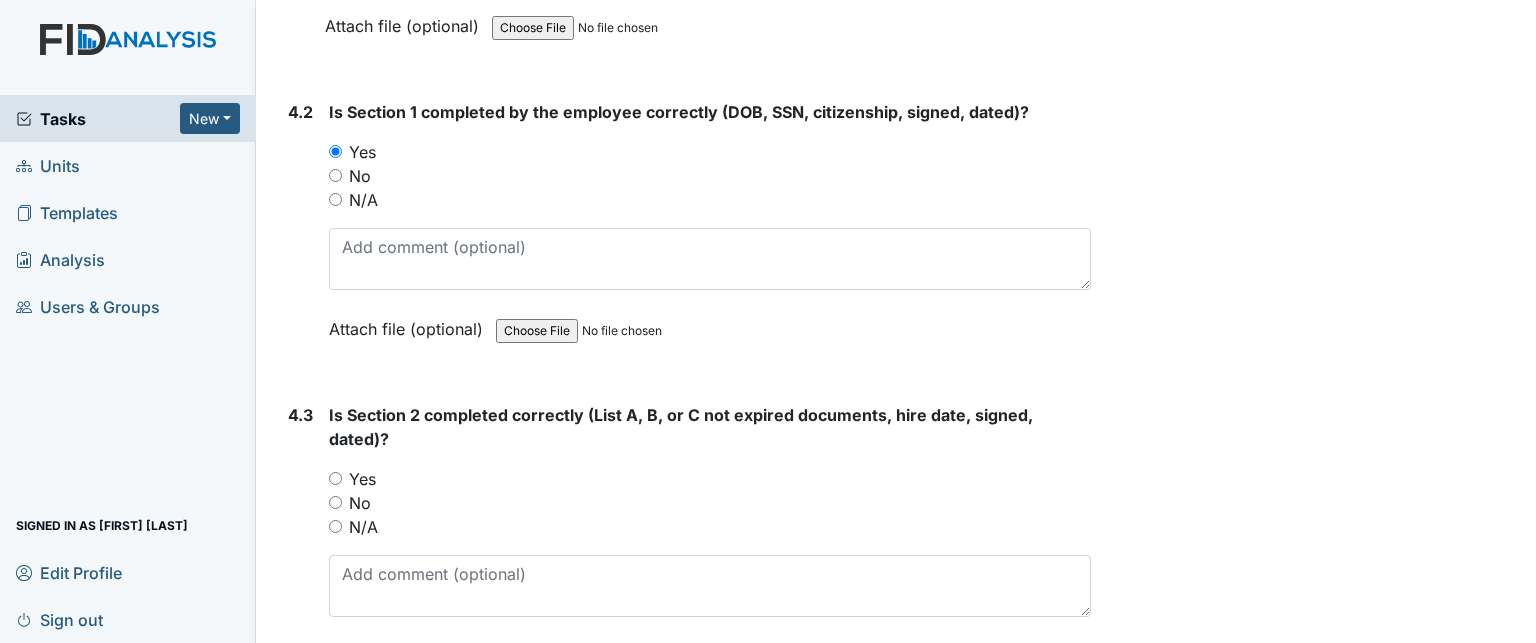 scroll, scrollTop: 7430, scrollLeft: 0, axis: vertical 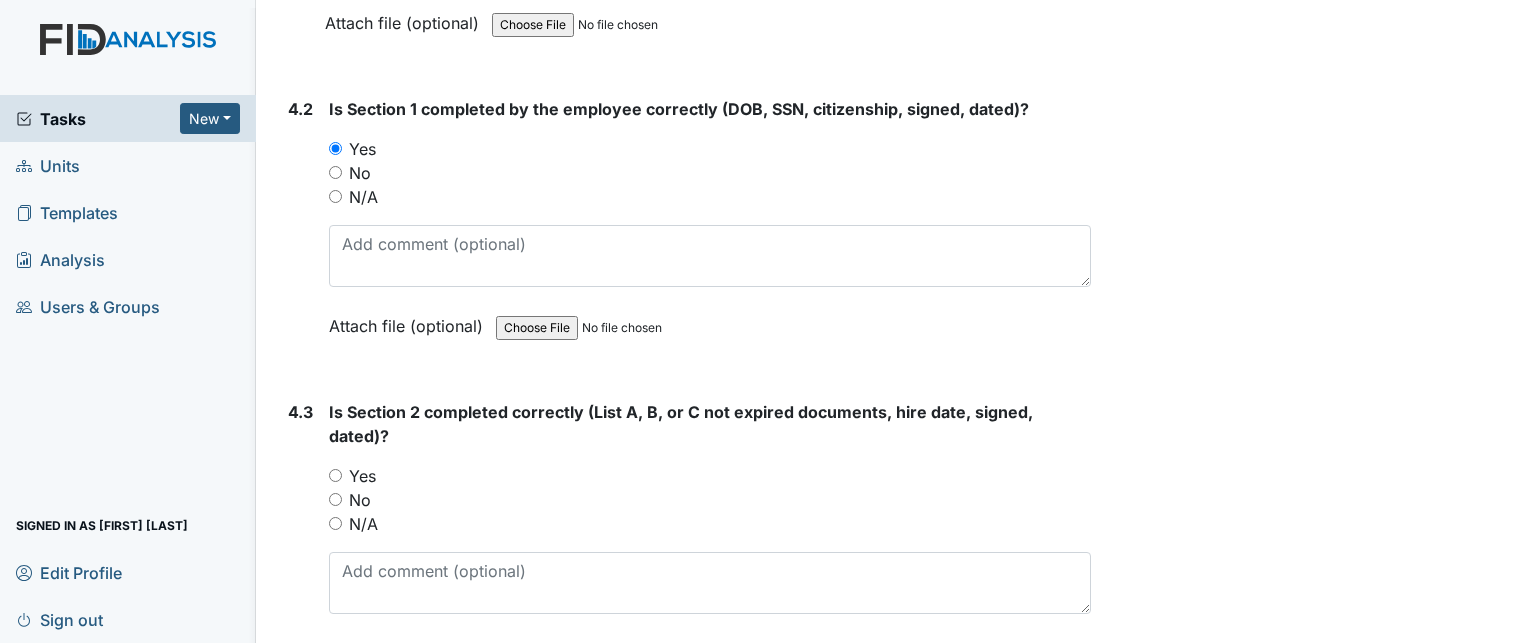 click on "Yes" at bounding box center (362, 476) 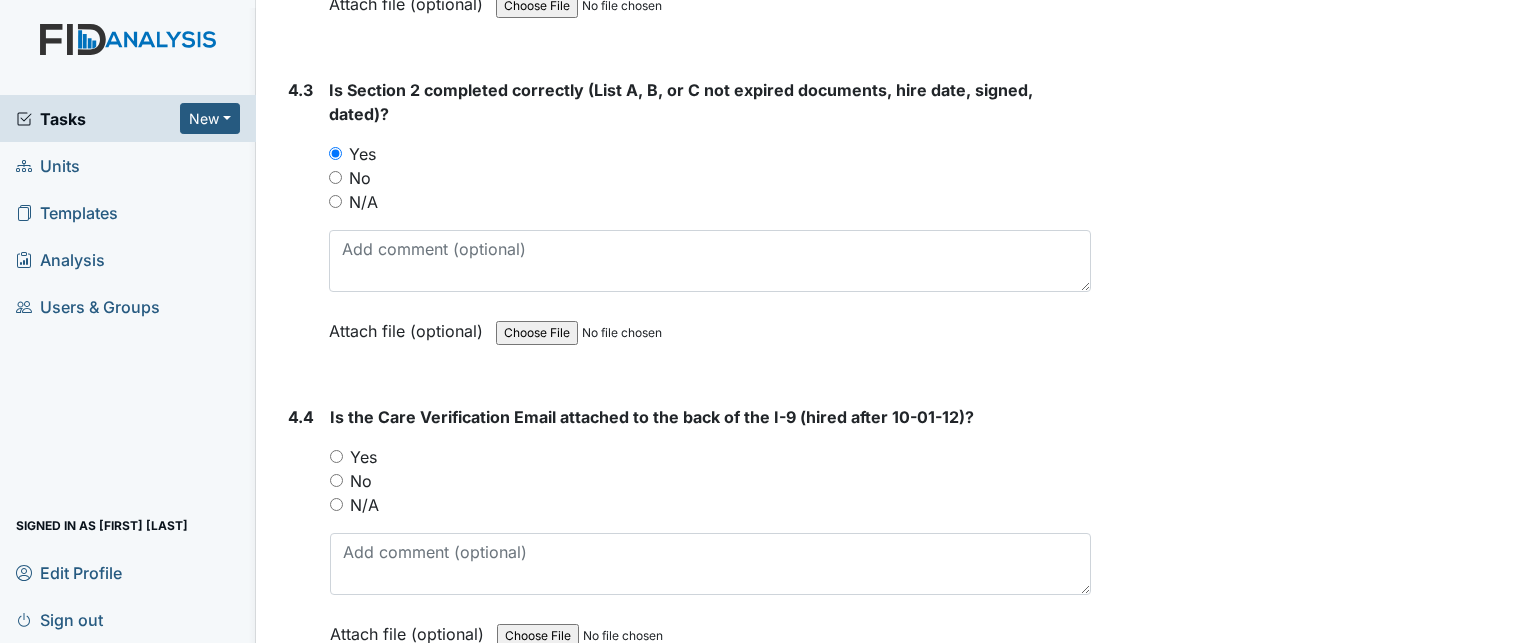 scroll, scrollTop: 7844, scrollLeft: 0, axis: vertical 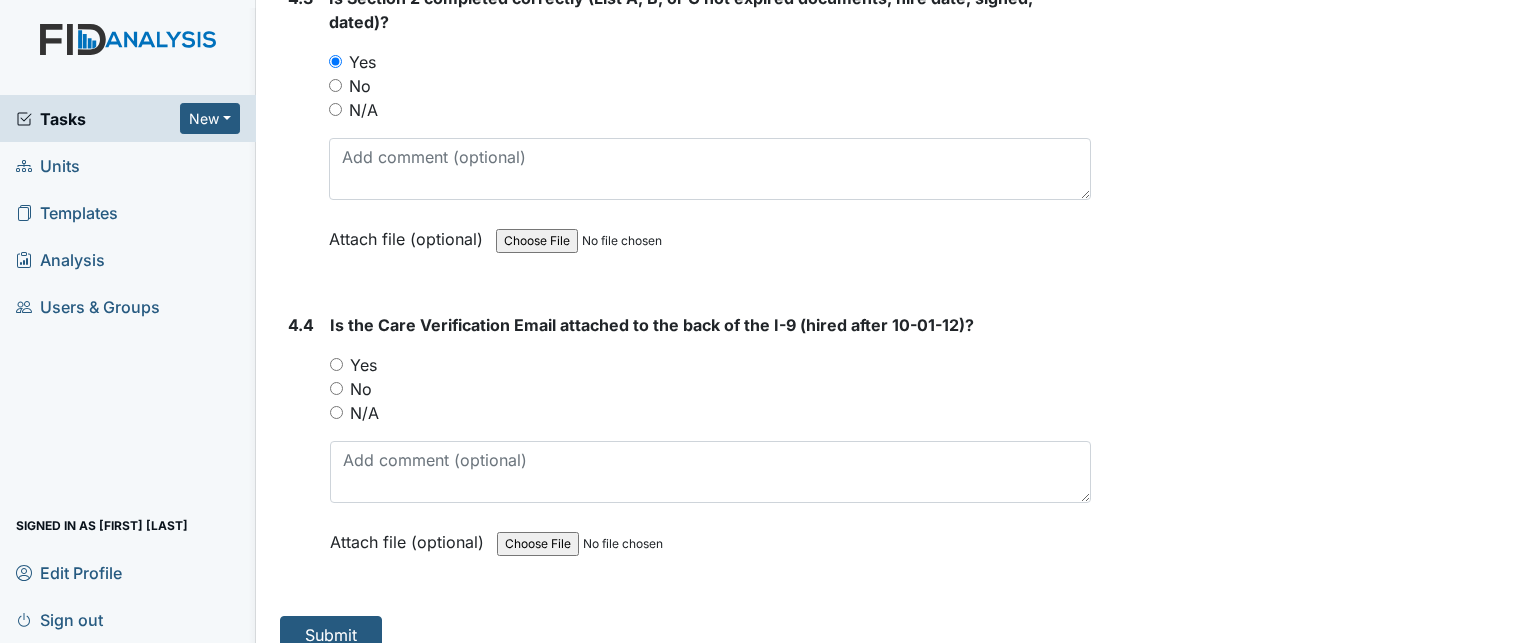 click on "Yes" at bounding box center (363, 365) 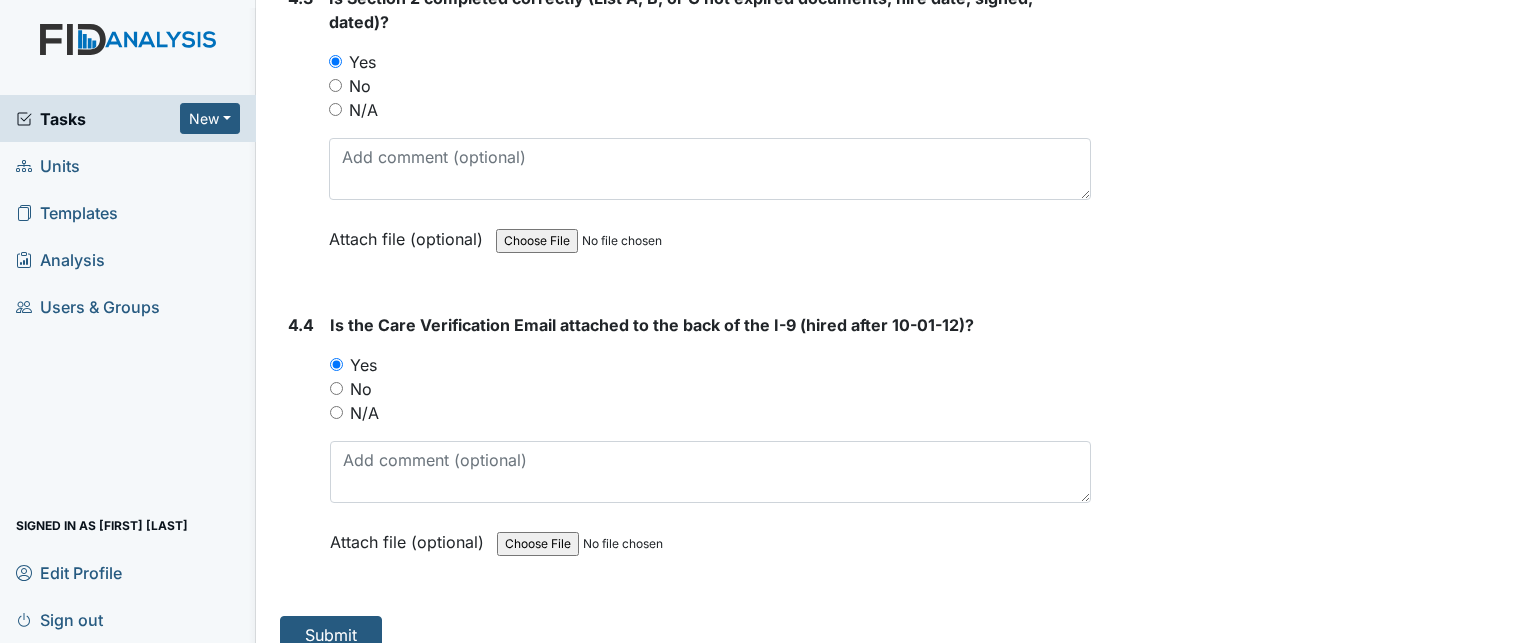click on "Tasks" at bounding box center (98, 119) 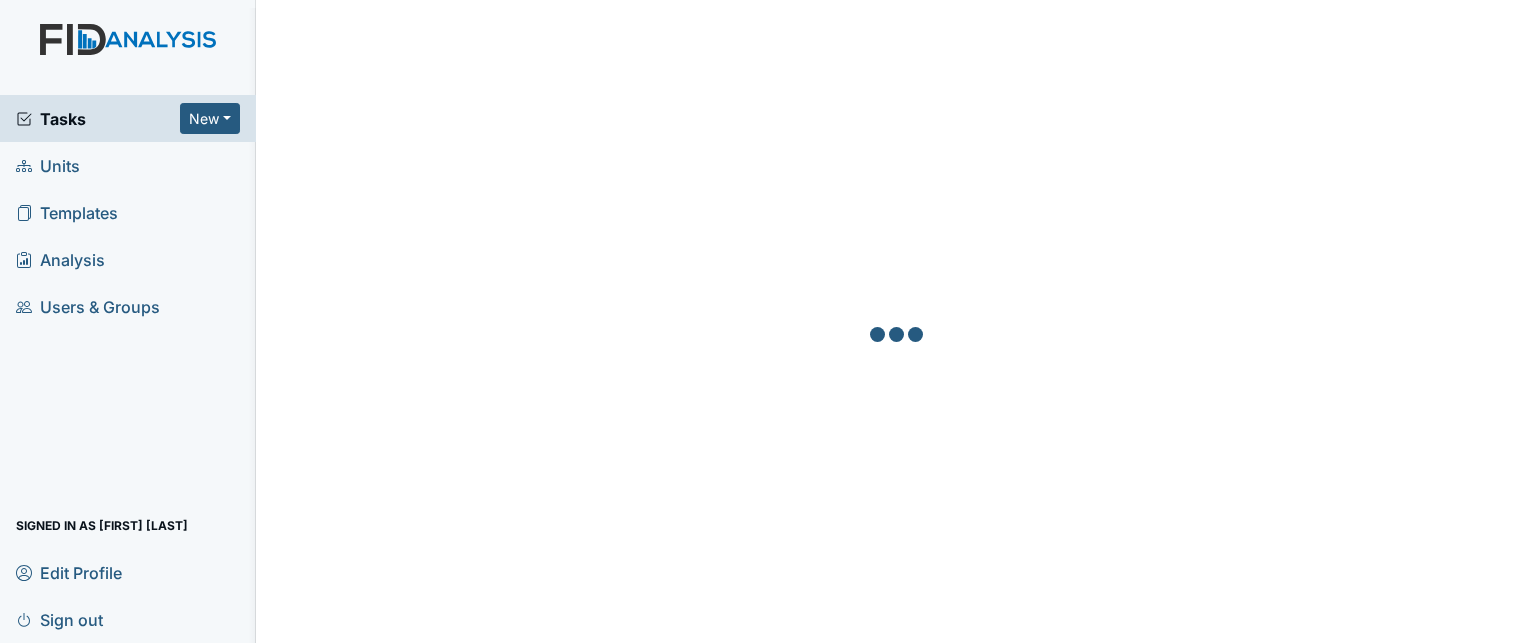 scroll, scrollTop: 0, scrollLeft: 0, axis: both 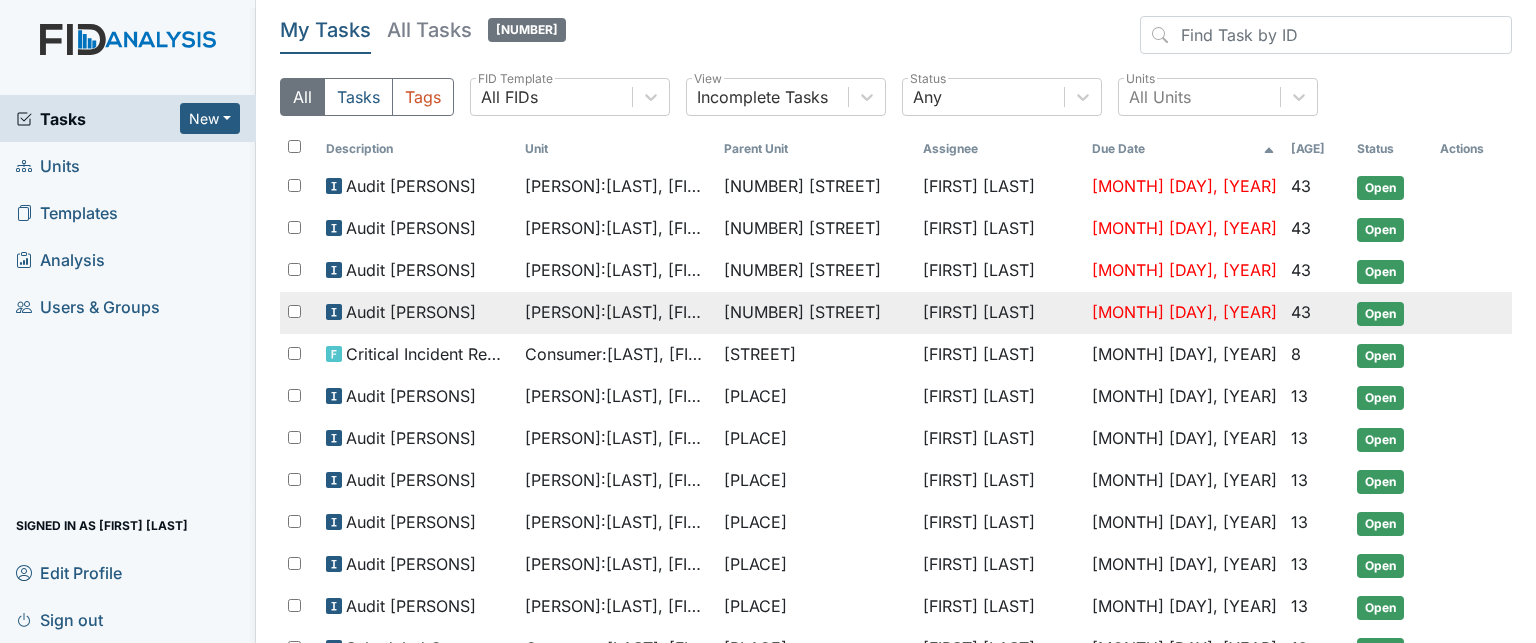 click on "Audit [PERSONS]" at bounding box center [417, 187] 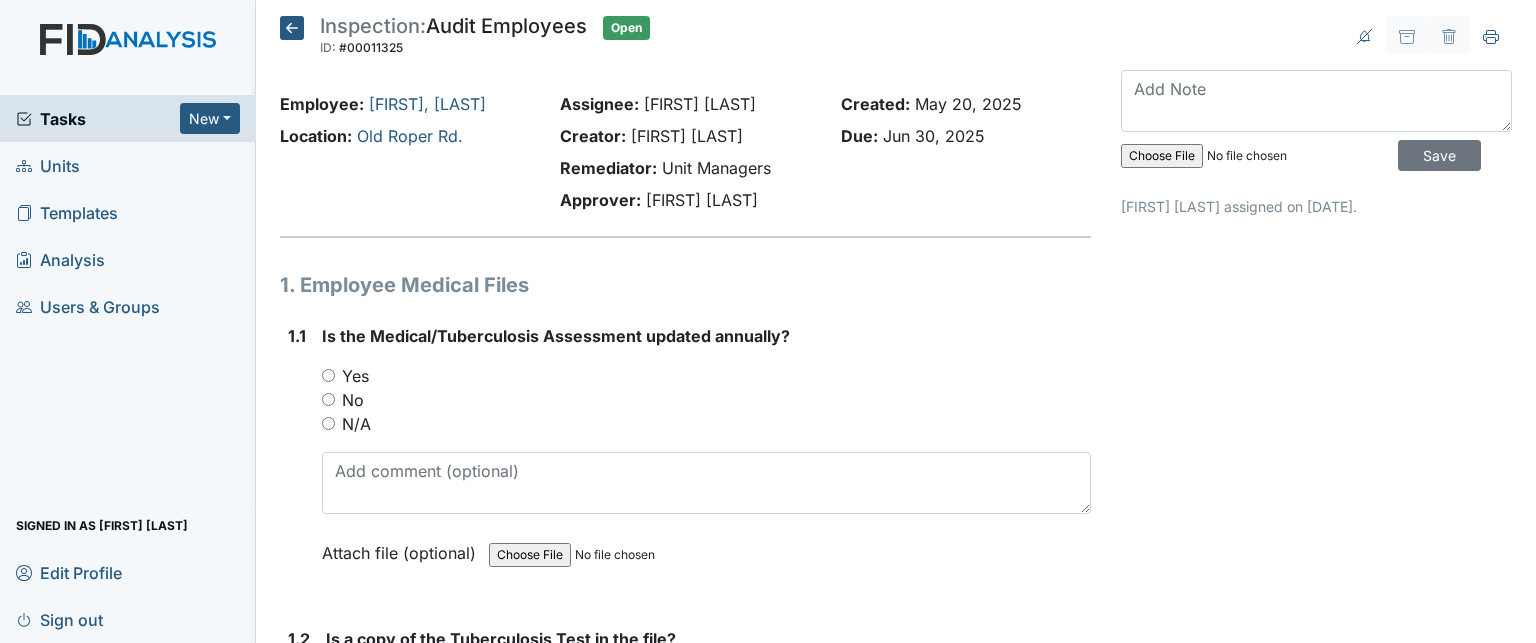 scroll, scrollTop: 0, scrollLeft: 0, axis: both 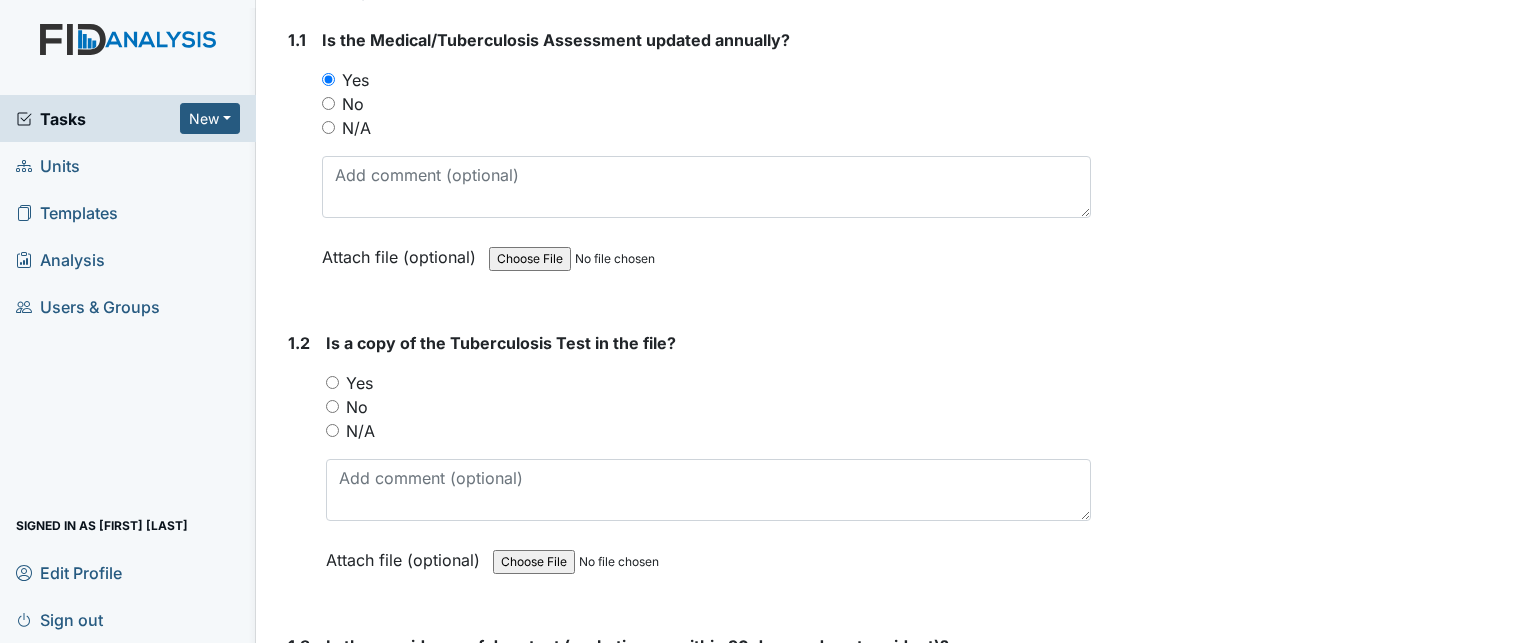 click on "Yes" at bounding box center (359, 383) 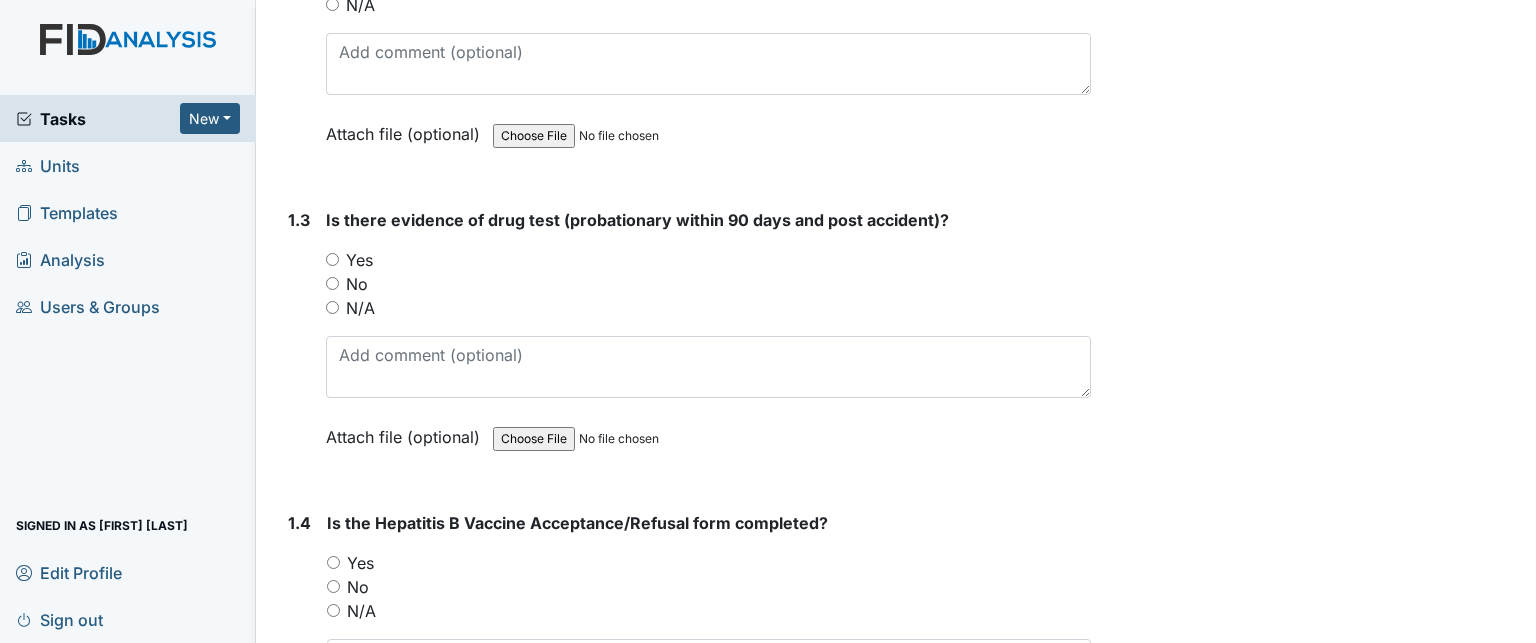 scroll, scrollTop: 727, scrollLeft: 0, axis: vertical 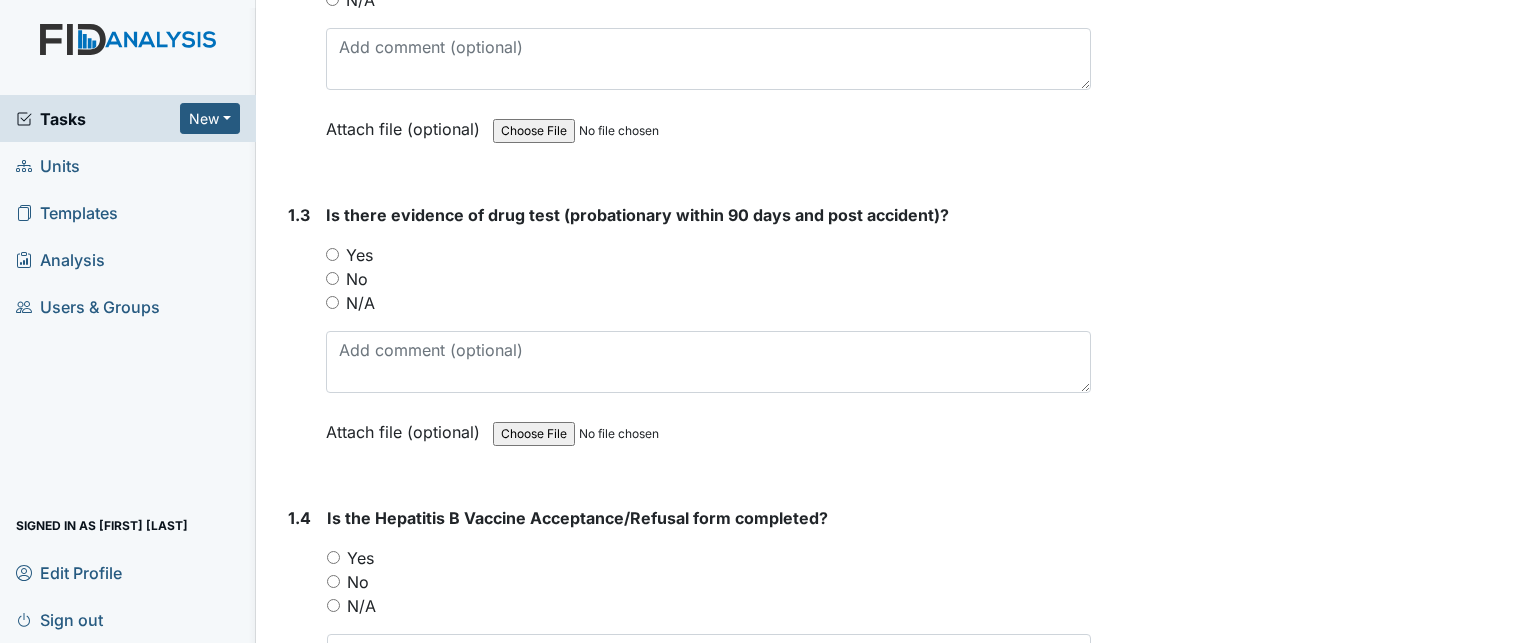 click on "Yes" at bounding box center [359, 255] 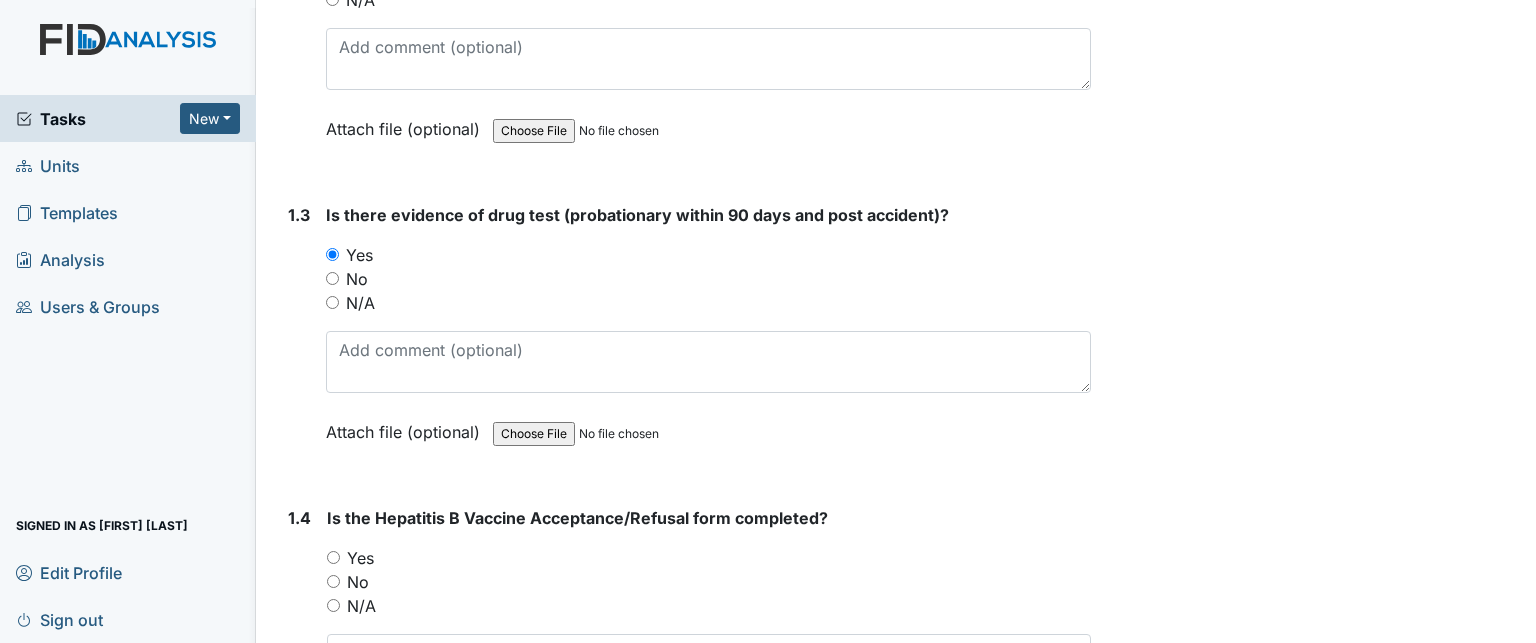click on "Yes" at bounding box center (360, 558) 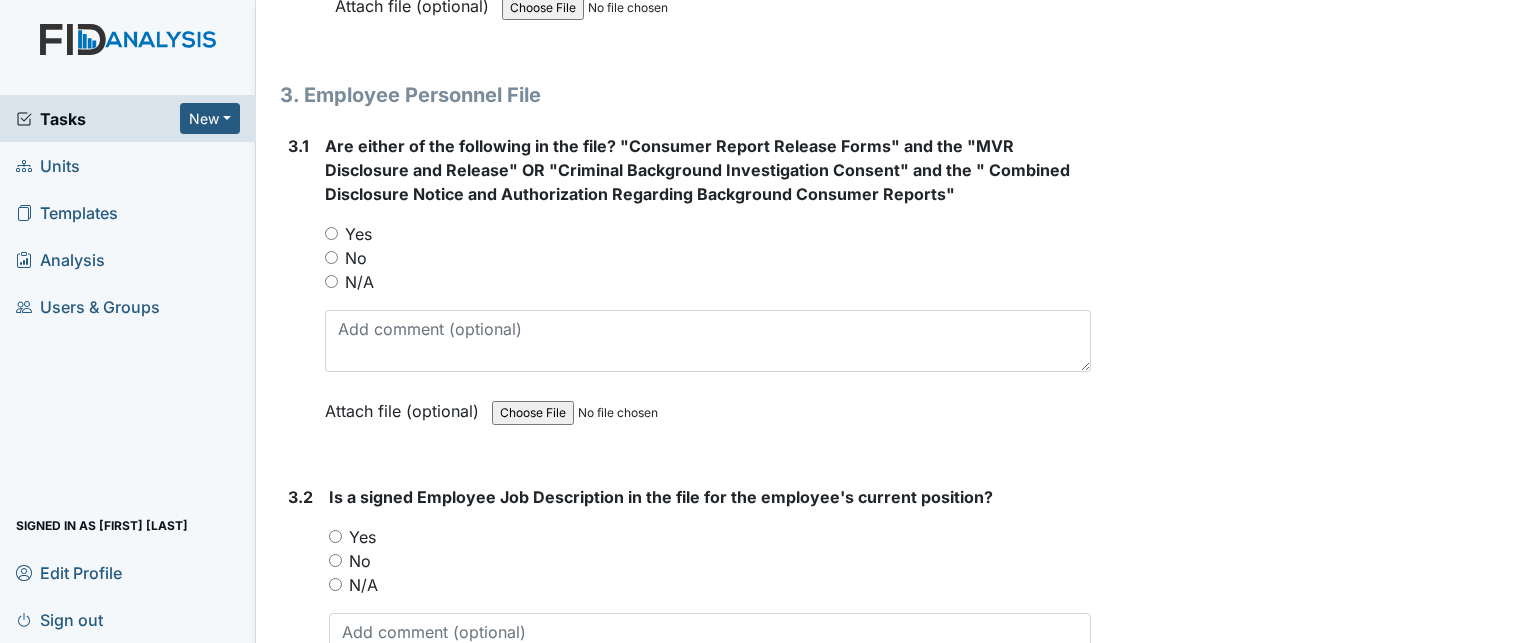scroll, scrollTop: 5780, scrollLeft: 0, axis: vertical 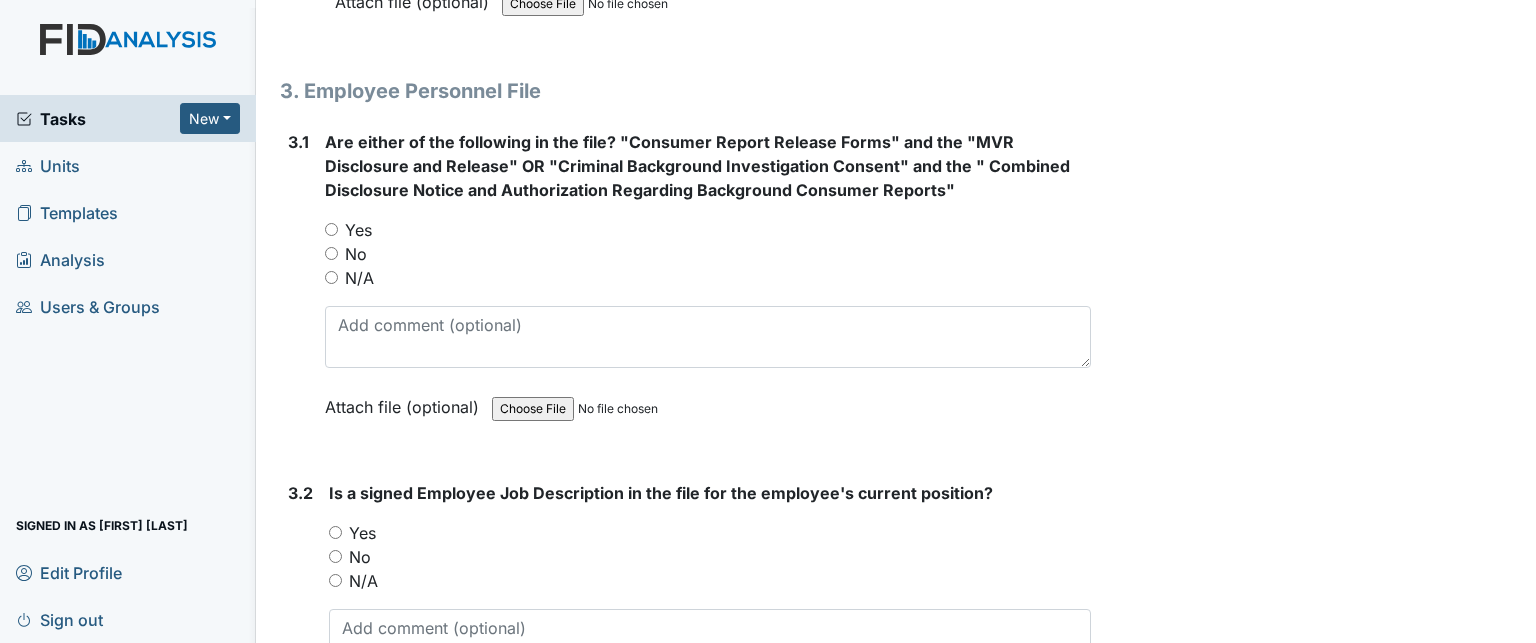 click on "Yes" at bounding box center [358, 230] 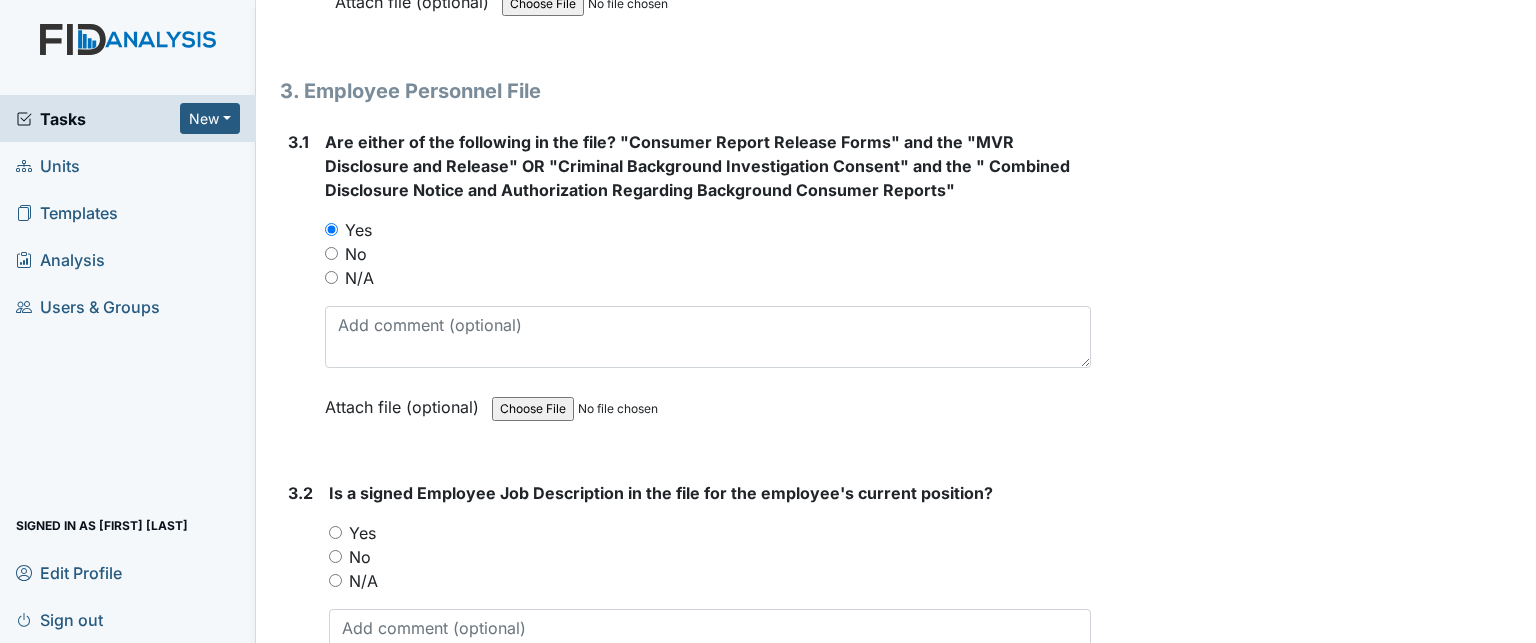click on "Yes" at bounding box center [362, 533] 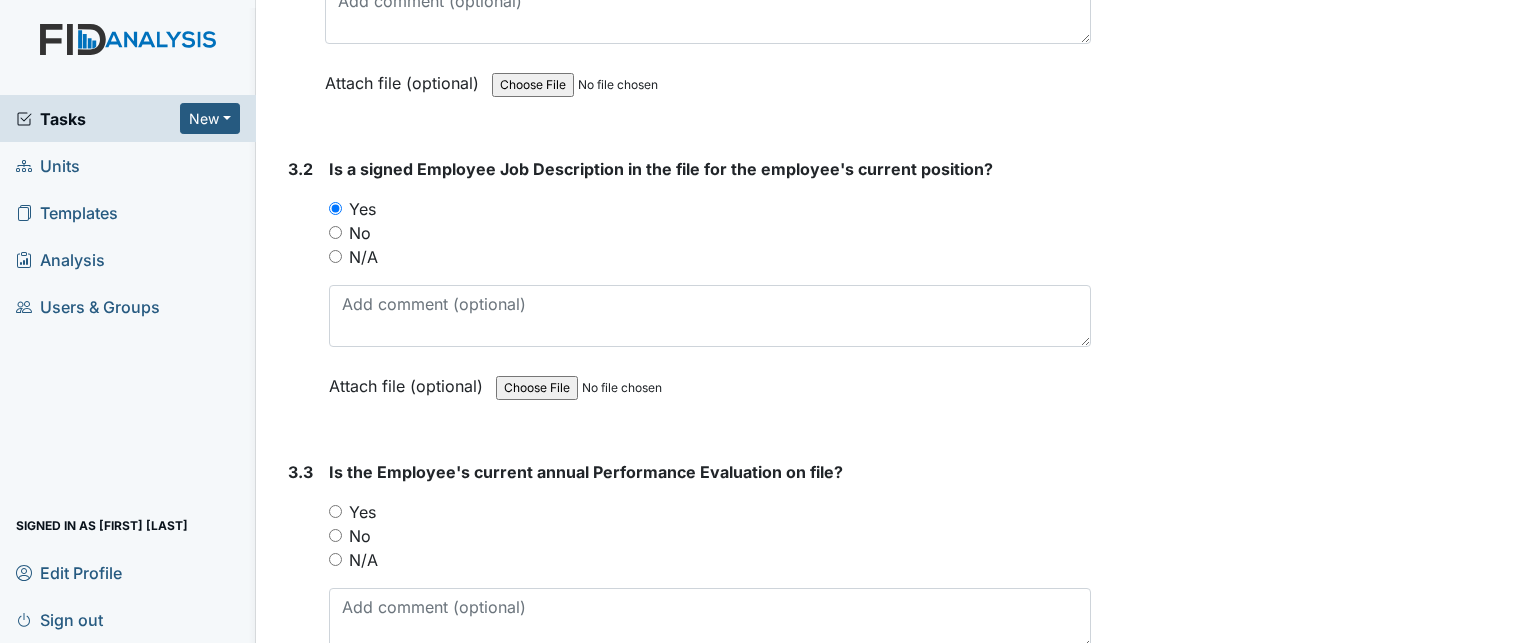 scroll, scrollTop: 6107, scrollLeft: 0, axis: vertical 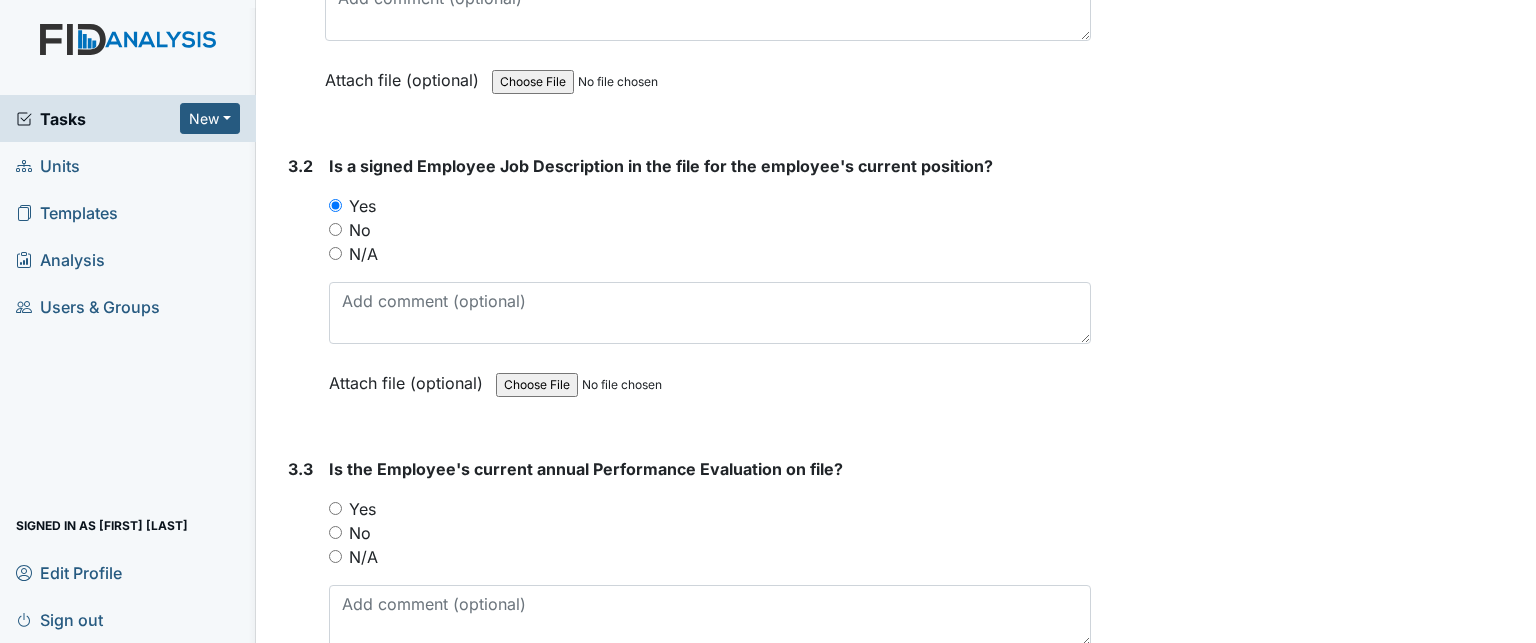 click on "Yes" at bounding box center (362, 509) 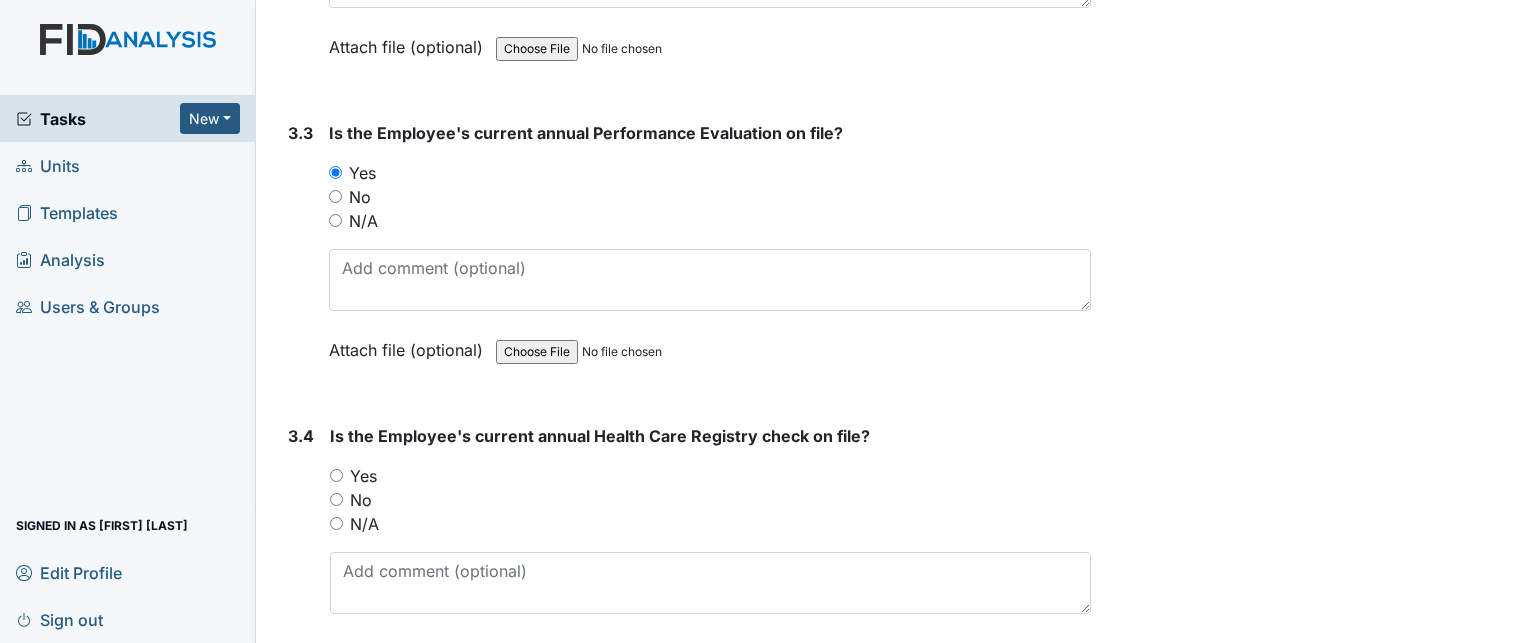 scroll, scrollTop: 6492, scrollLeft: 0, axis: vertical 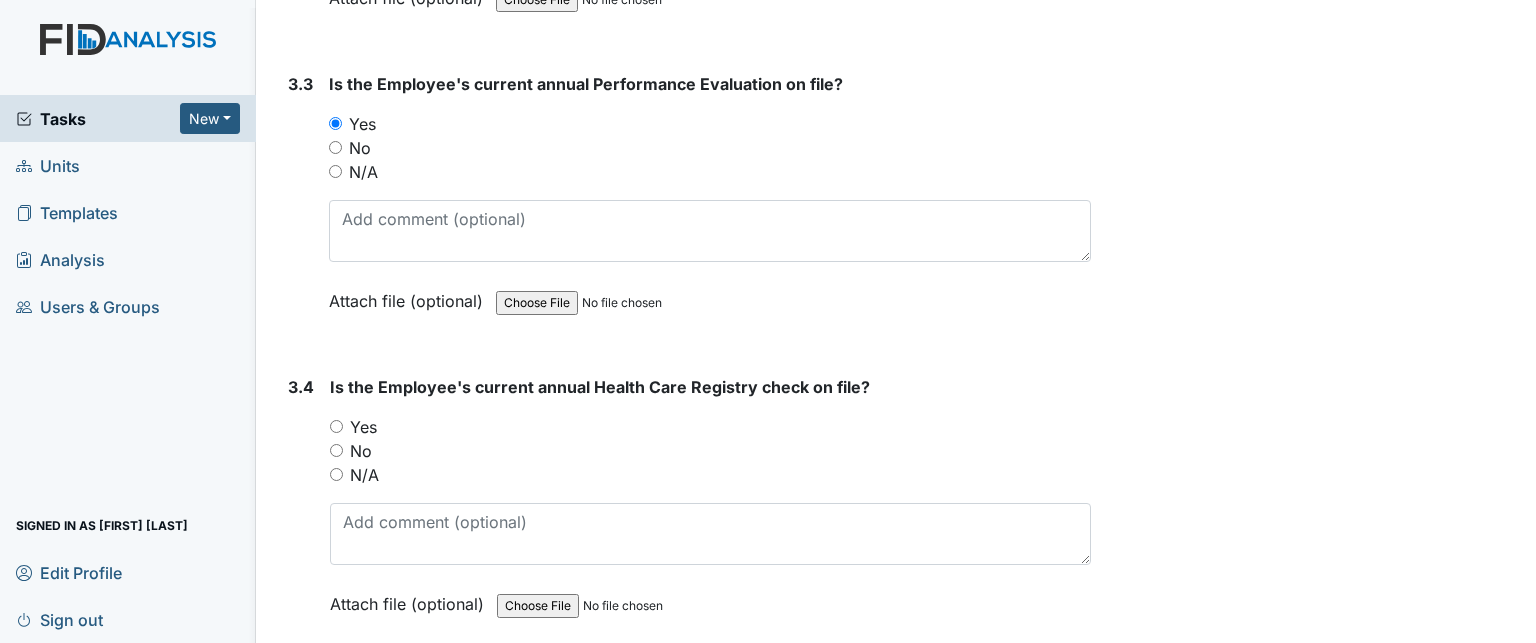 click on "Yes" at bounding box center [363, 427] 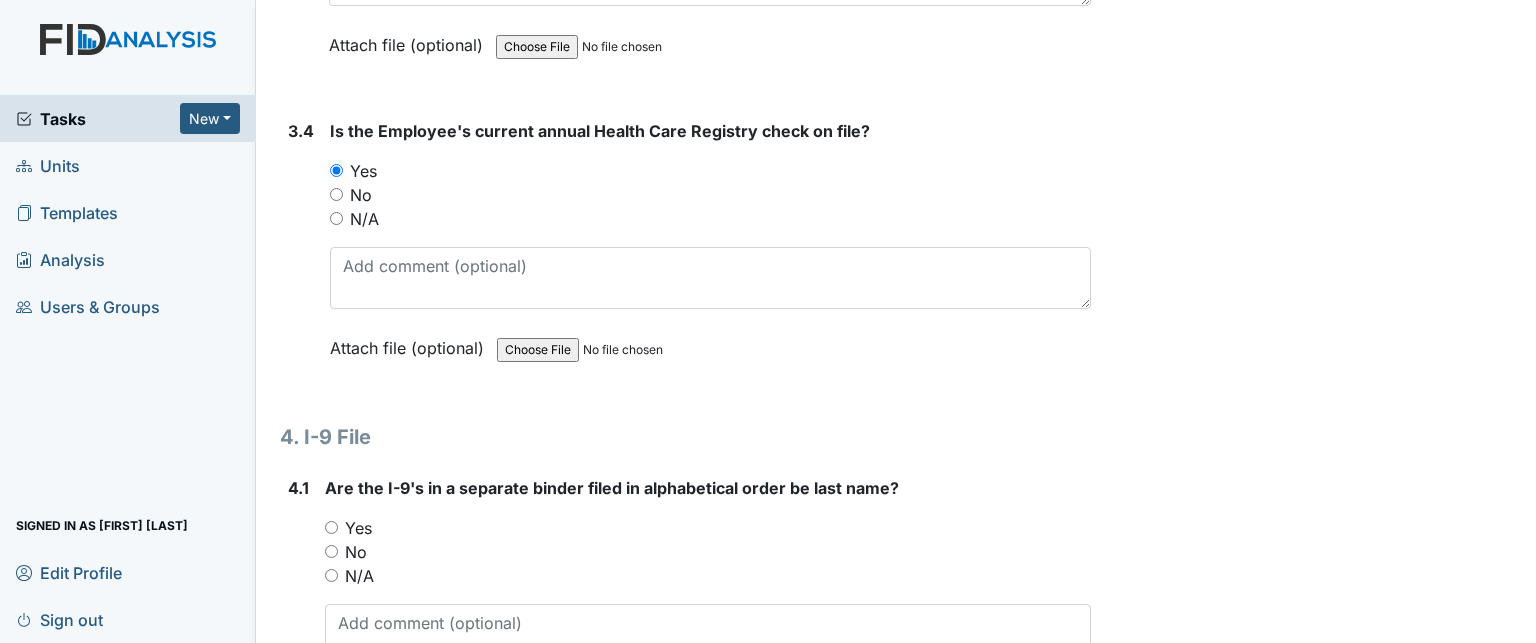 scroll, scrollTop: 6820, scrollLeft: 0, axis: vertical 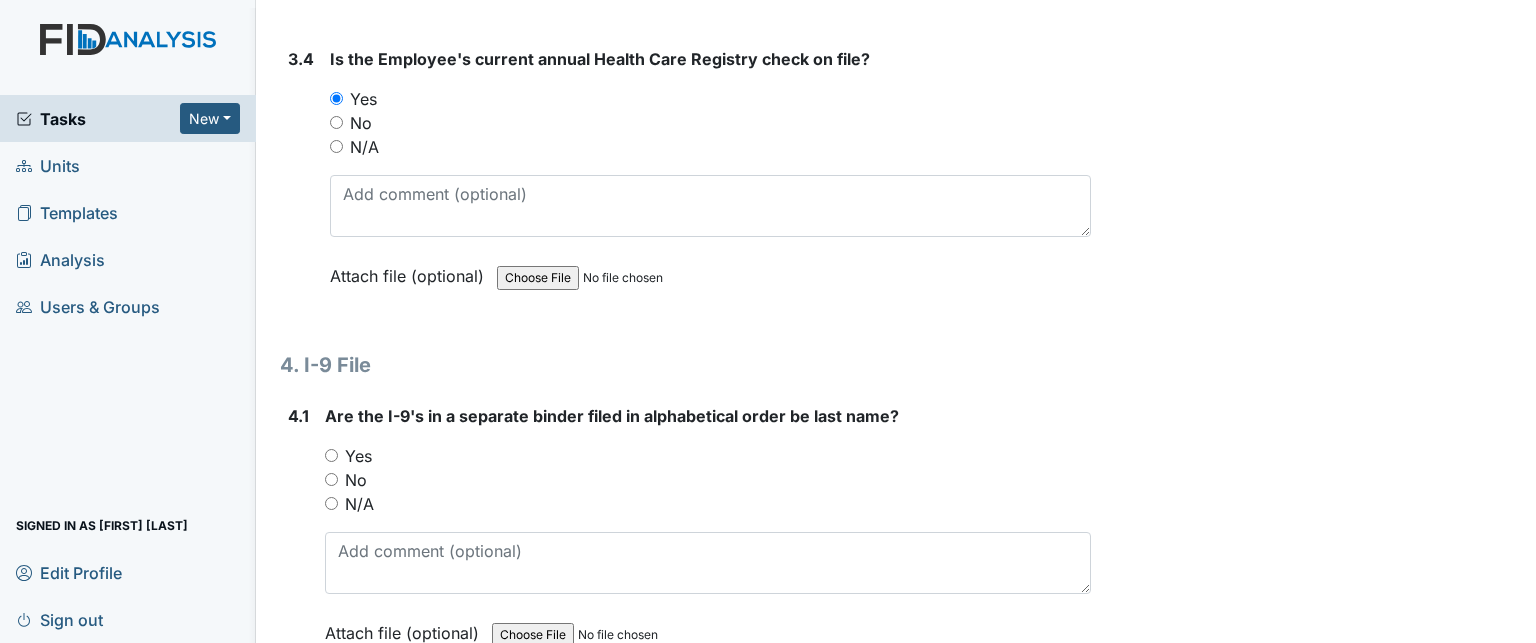 click on "Yes" at bounding box center (358, 456) 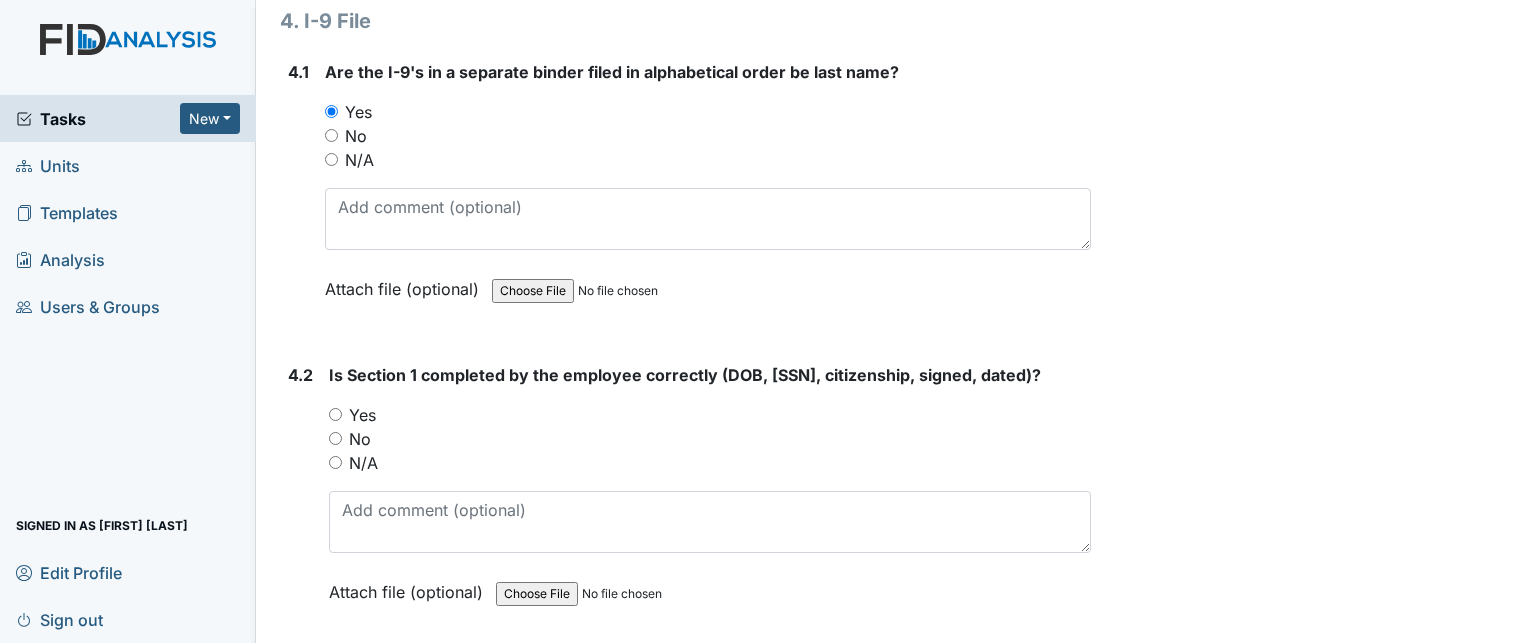 scroll, scrollTop: 7164, scrollLeft: 0, axis: vertical 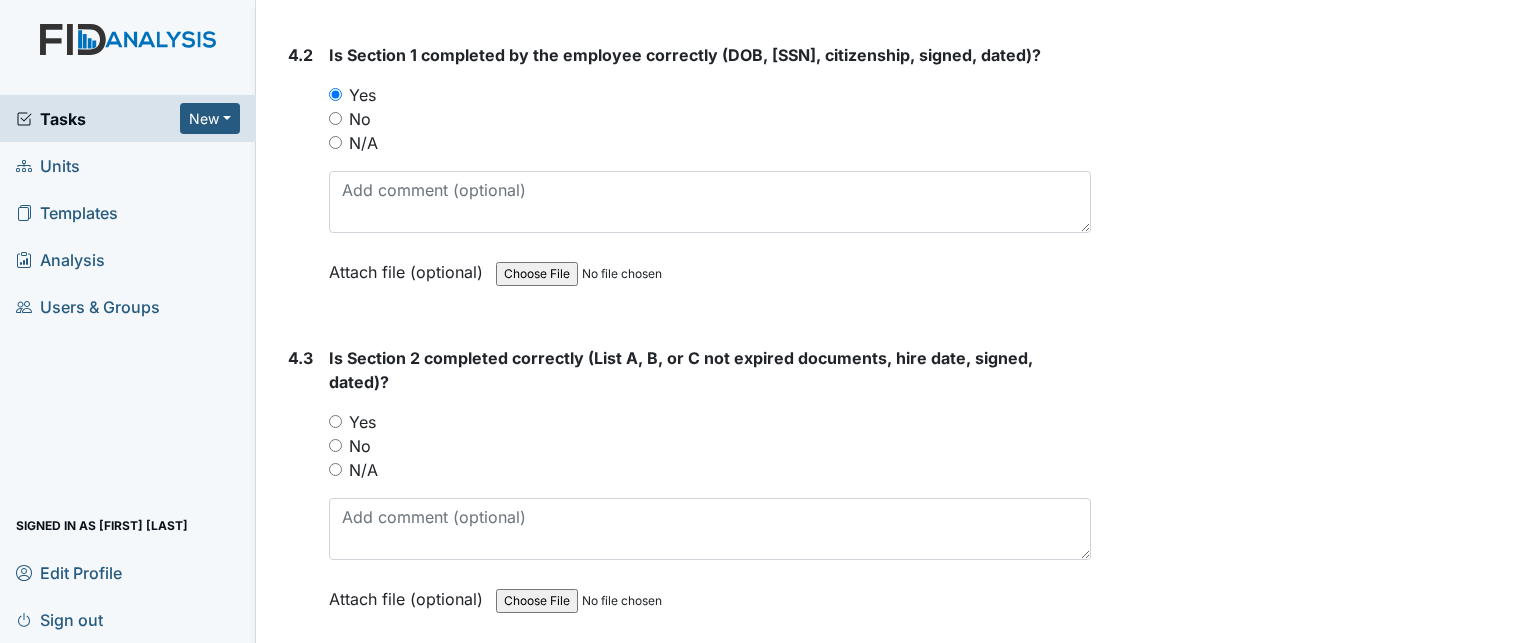 click on "Yes" at bounding box center [362, 422] 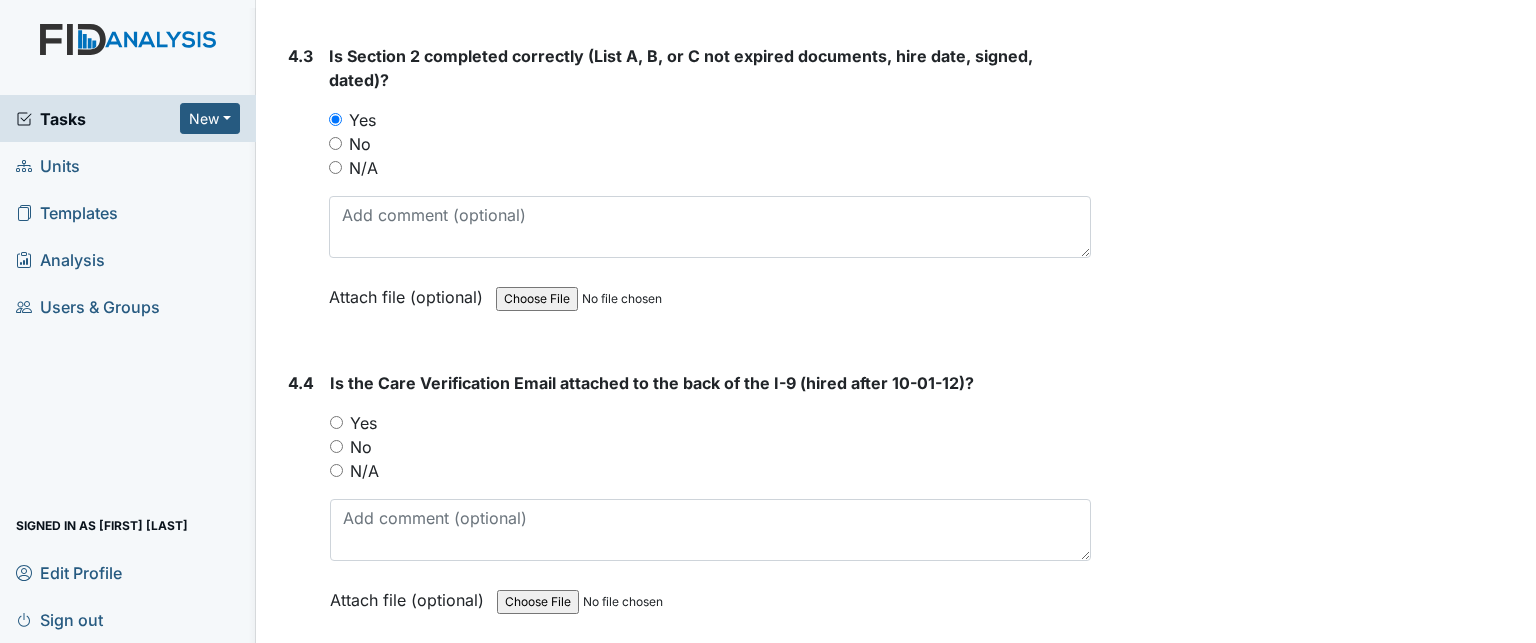 scroll, scrollTop: 7795, scrollLeft: 0, axis: vertical 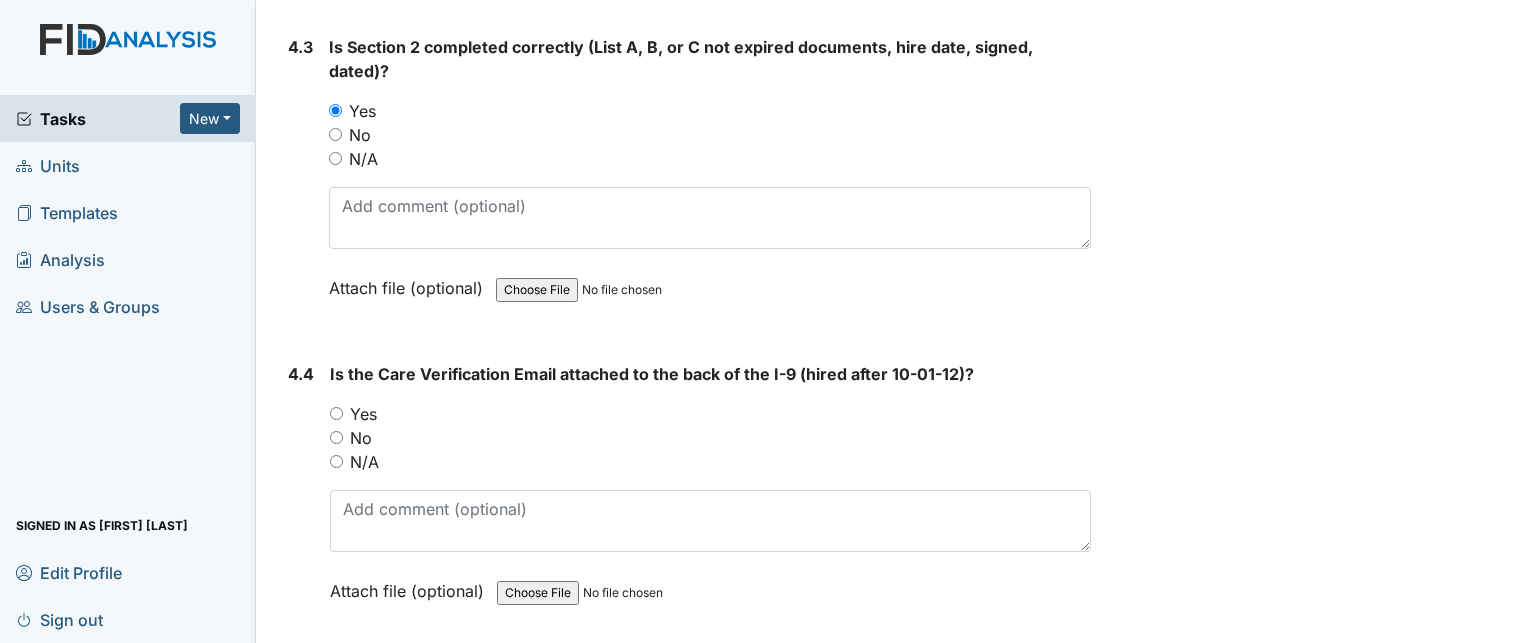 click on "Yes" at bounding box center [363, 414] 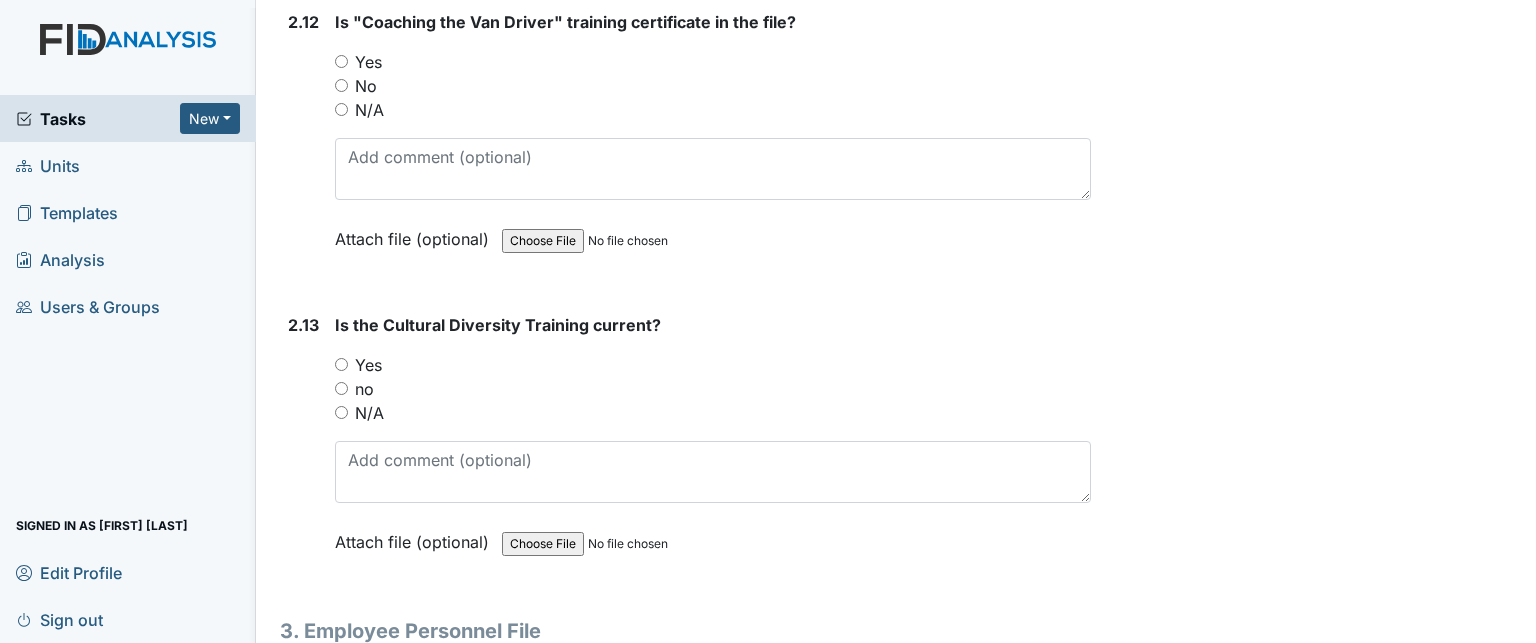 scroll, scrollTop: 5240, scrollLeft: 0, axis: vertical 